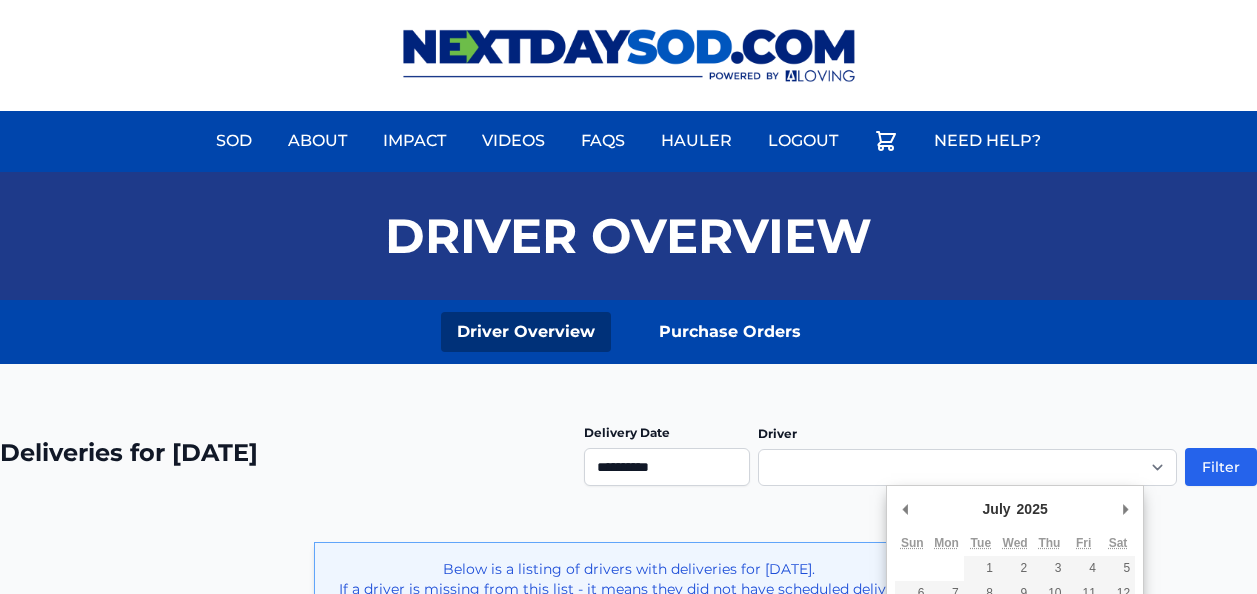 scroll, scrollTop: 200, scrollLeft: 0, axis: vertical 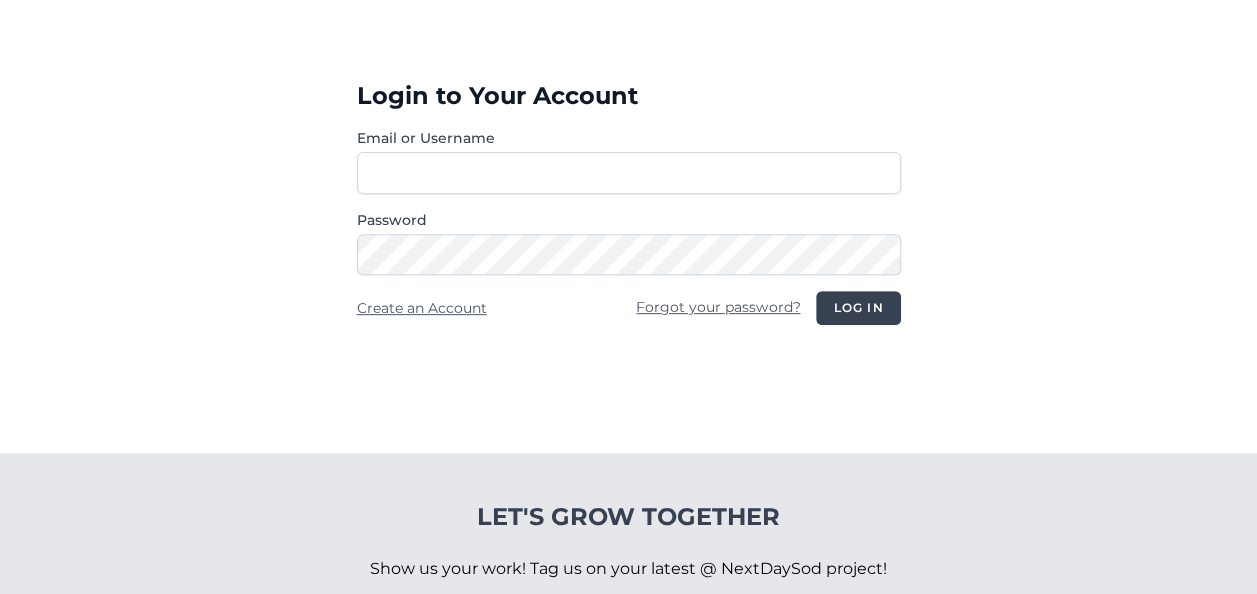 type on "**********" 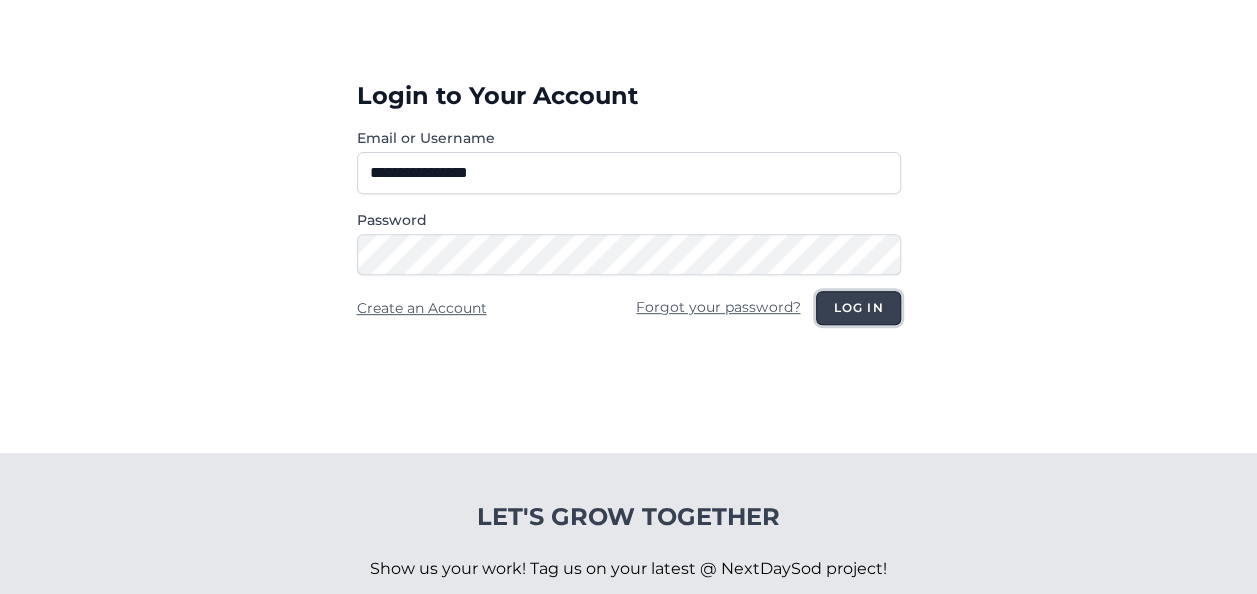 click on "Log in" at bounding box center (858, 308) 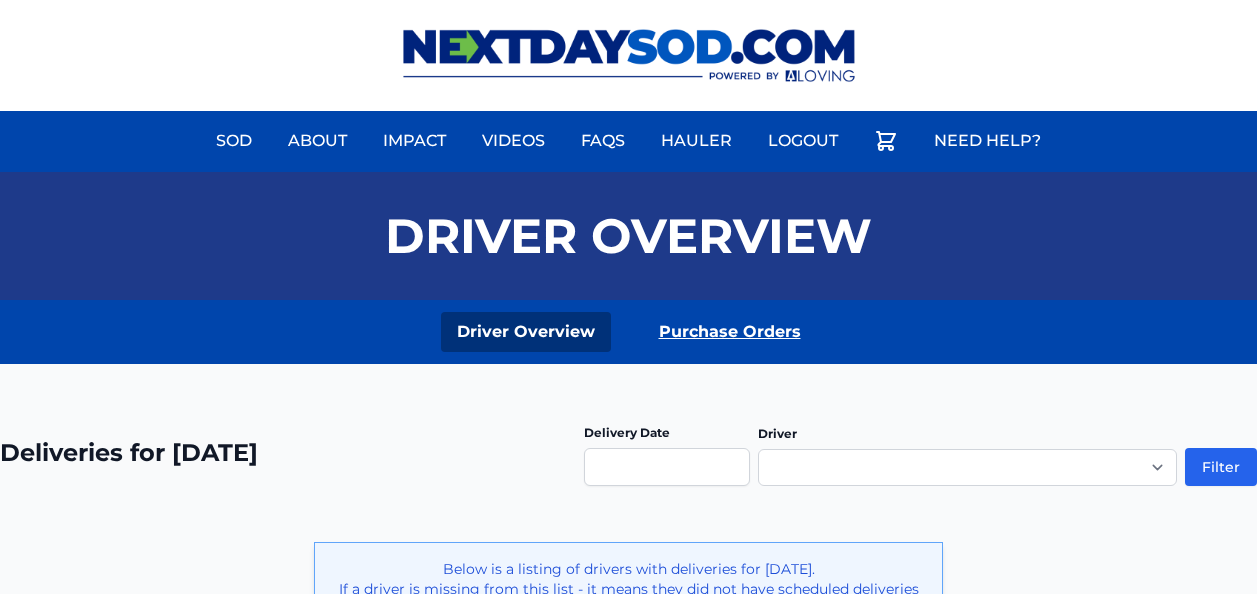 scroll, scrollTop: 0, scrollLeft: 0, axis: both 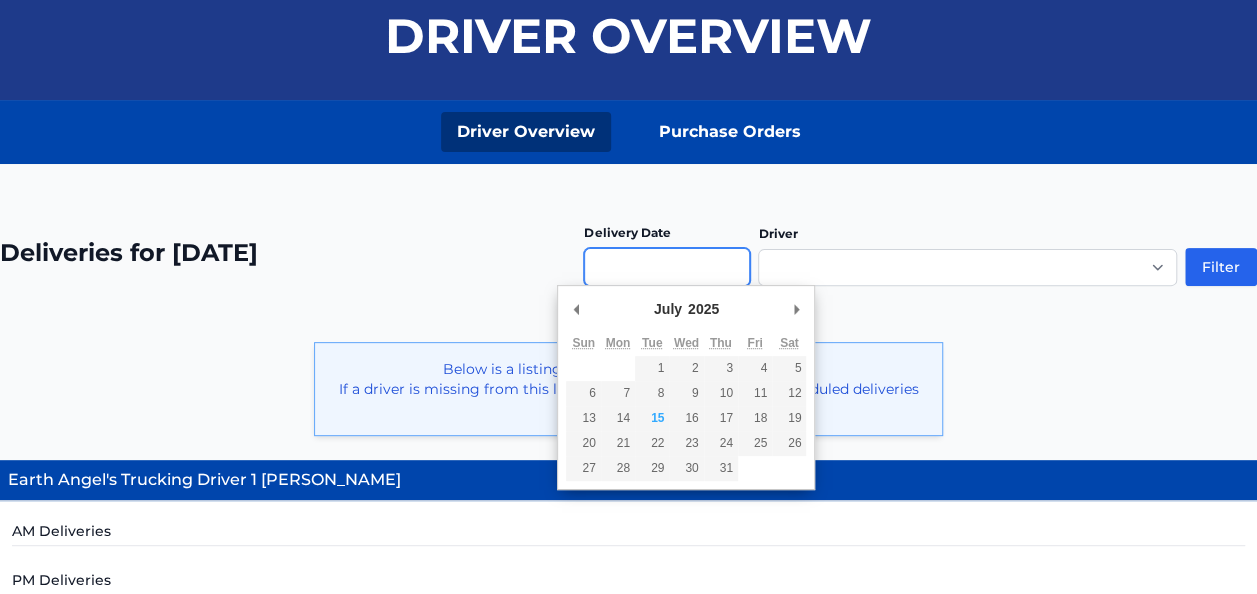 click at bounding box center [667, 267] 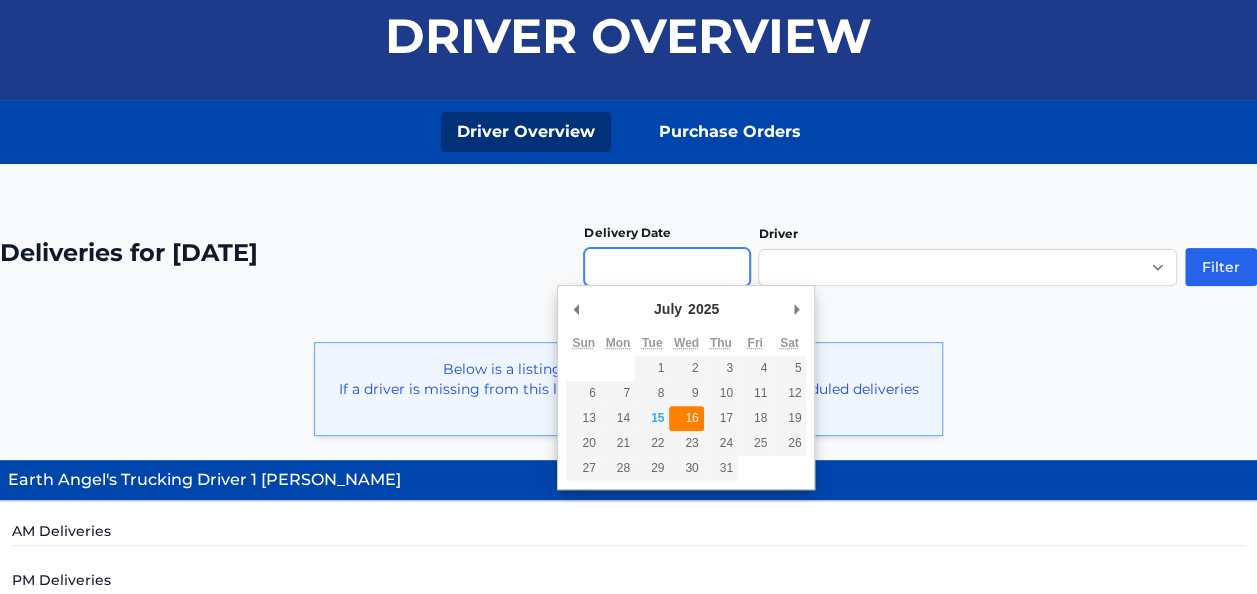 type on "**********" 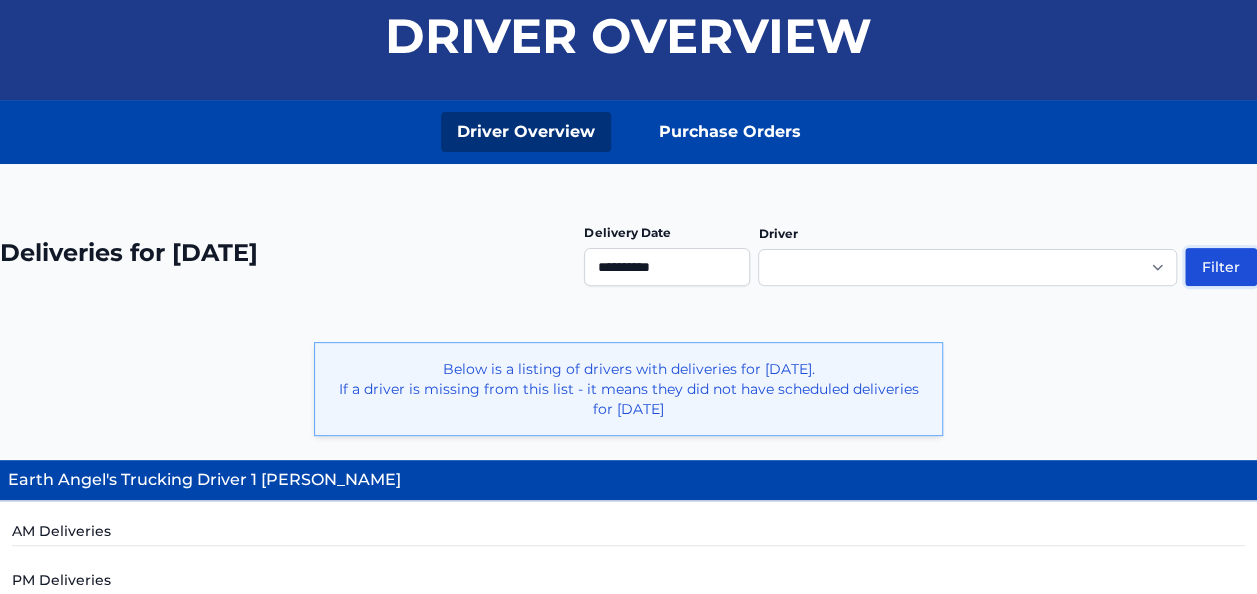 click on "Filter" at bounding box center [1221, 267] 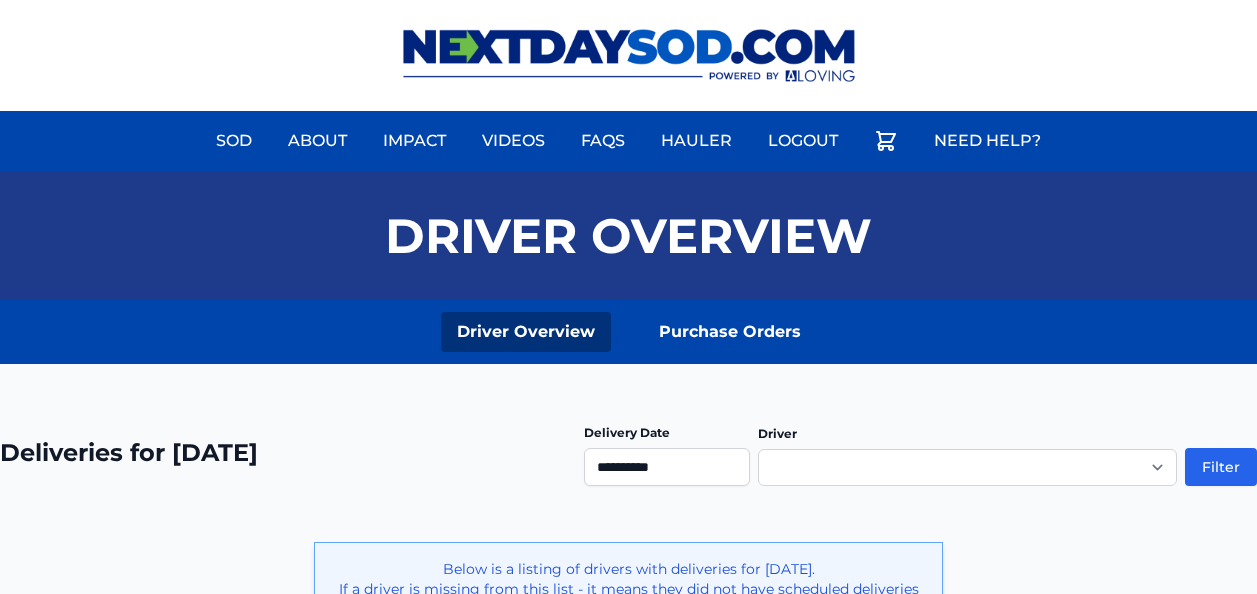 scroll, scrollTop: 0, scrollLeft: 0, axis: both 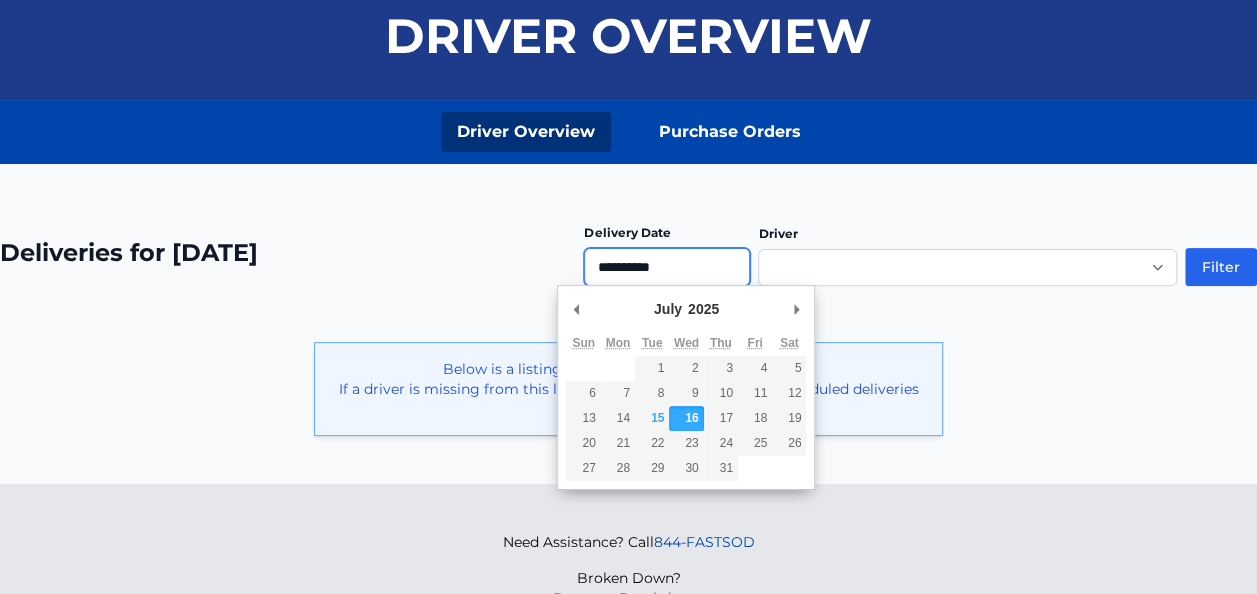 click on "**********" at bounding box center (667, 267) 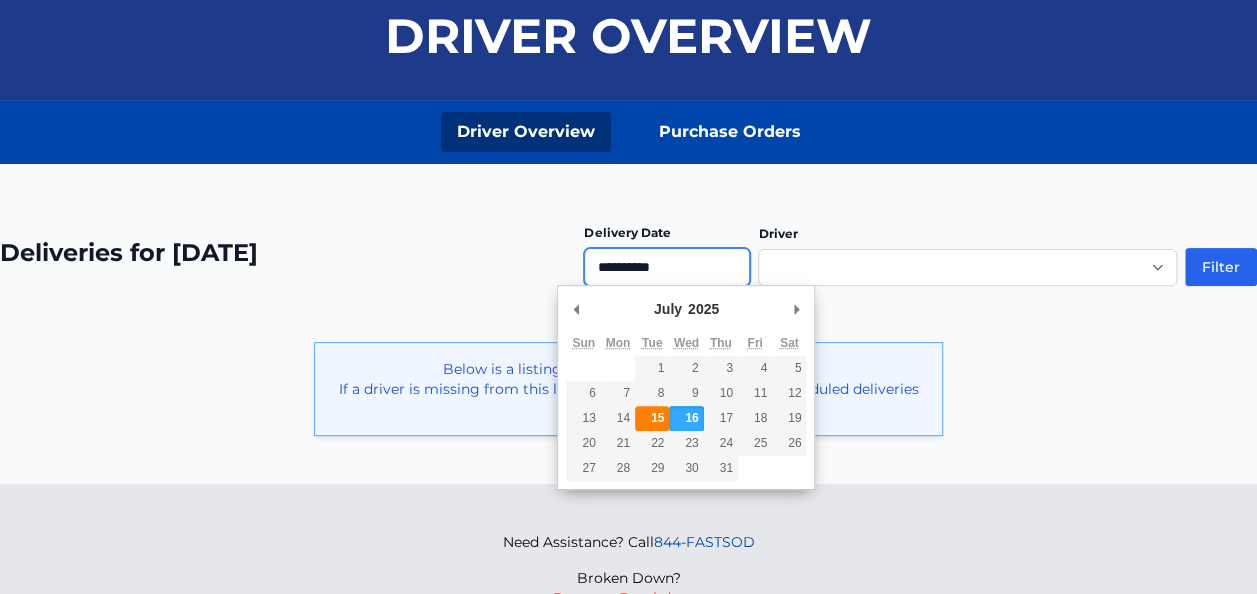 type on "**********" 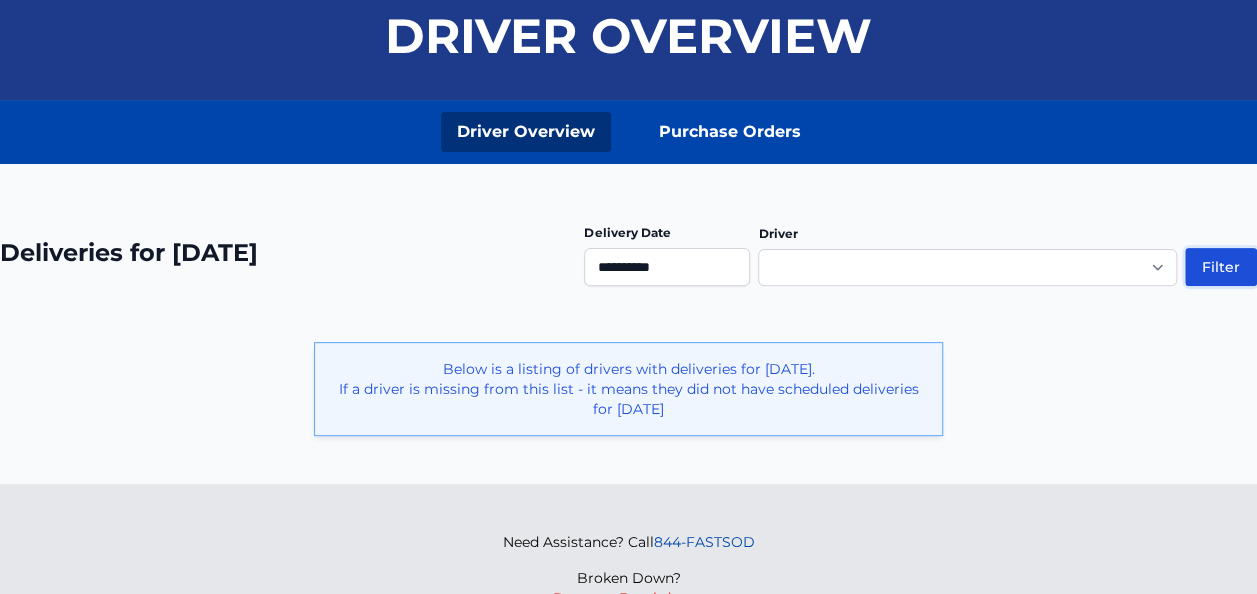 click on "Filter" at bounding box center [1221, 267] 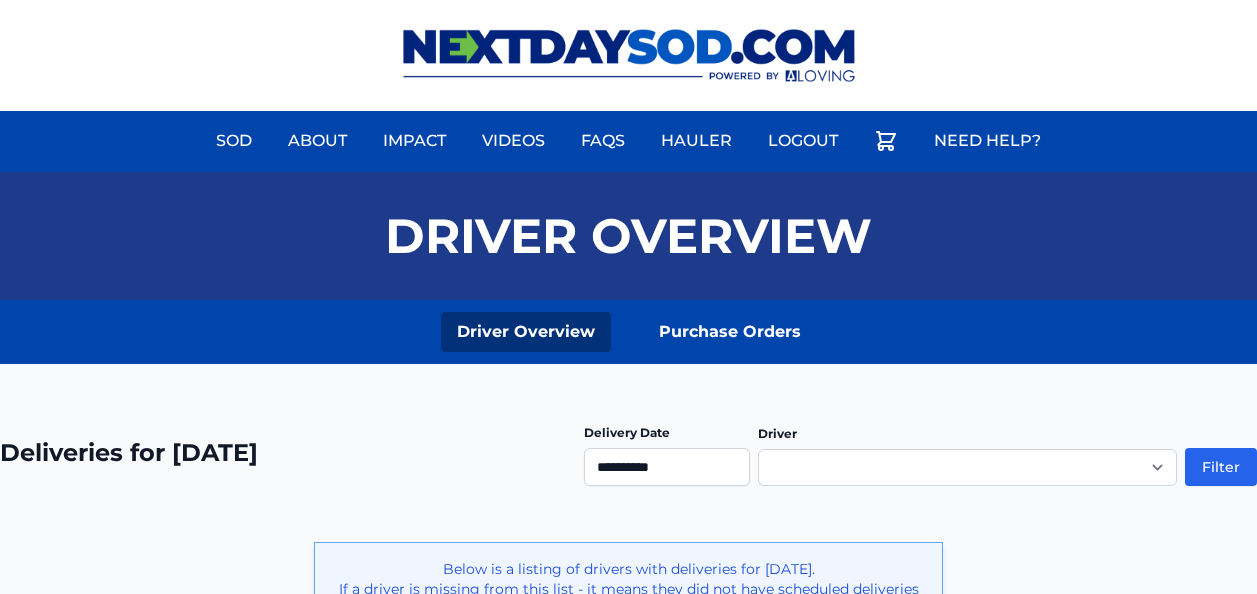 scroll, scrollTop: 0, scrollLeft: 0, axis: both 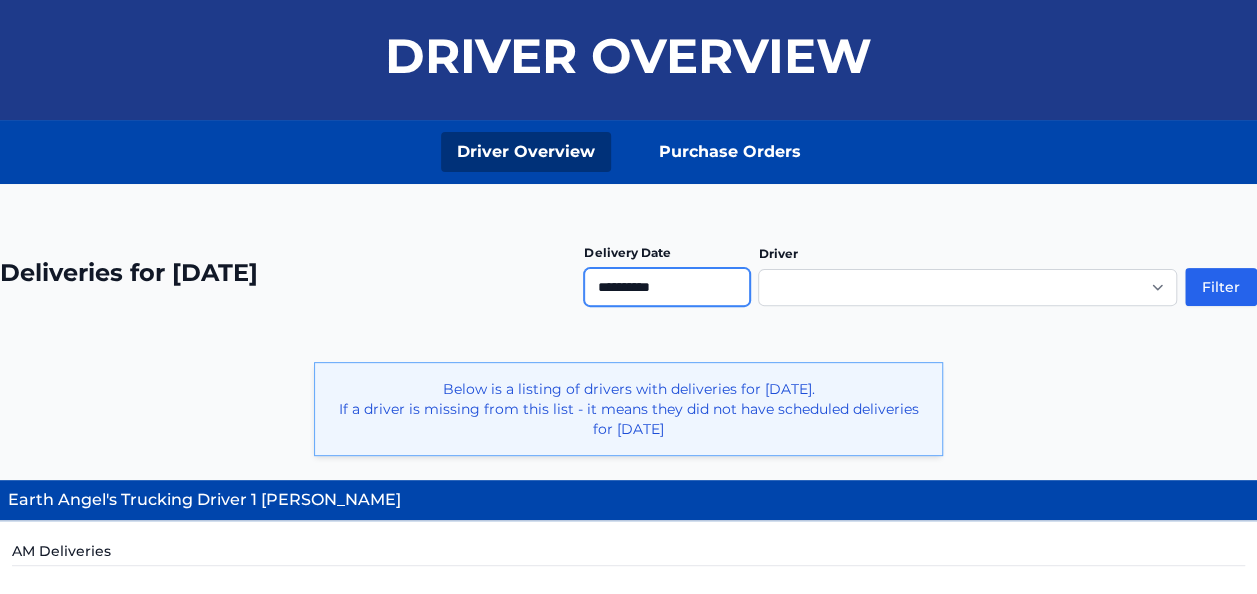 click on "**********" at bounding box center [667, 287] 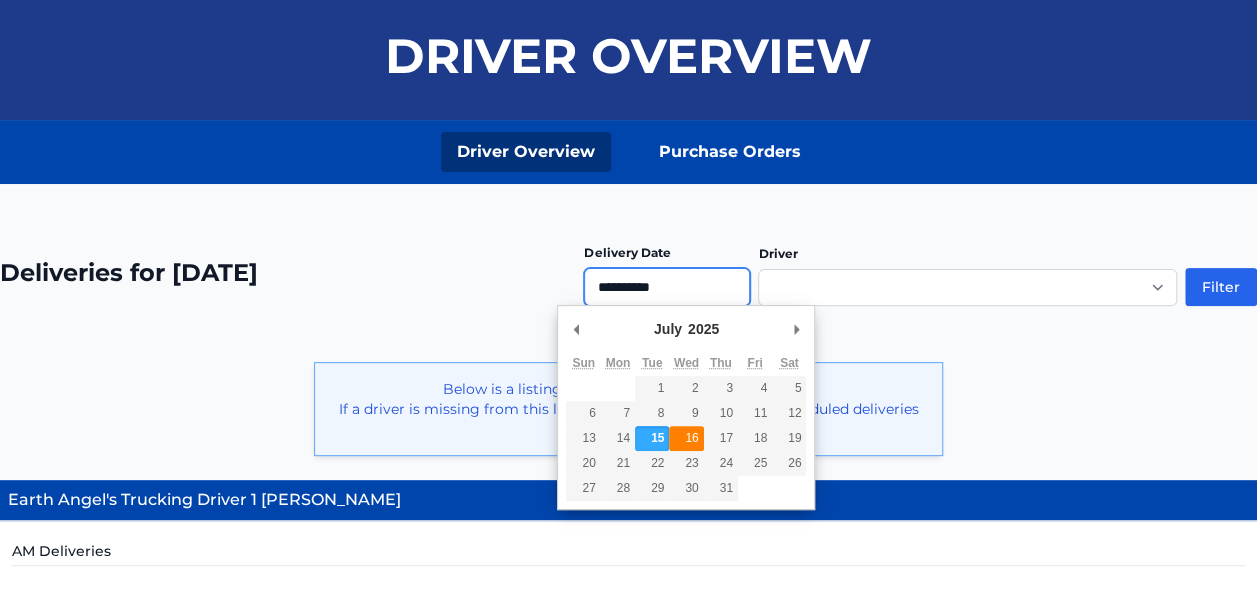type on "**********" 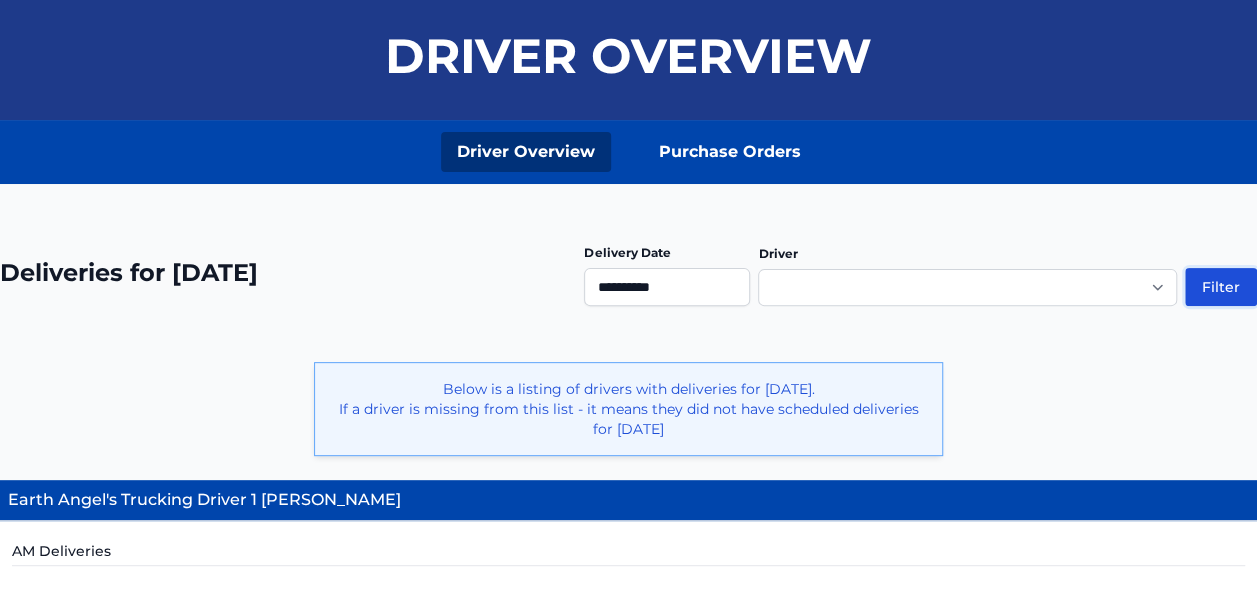 click on "Filter" at bounding box center (1221, 287) 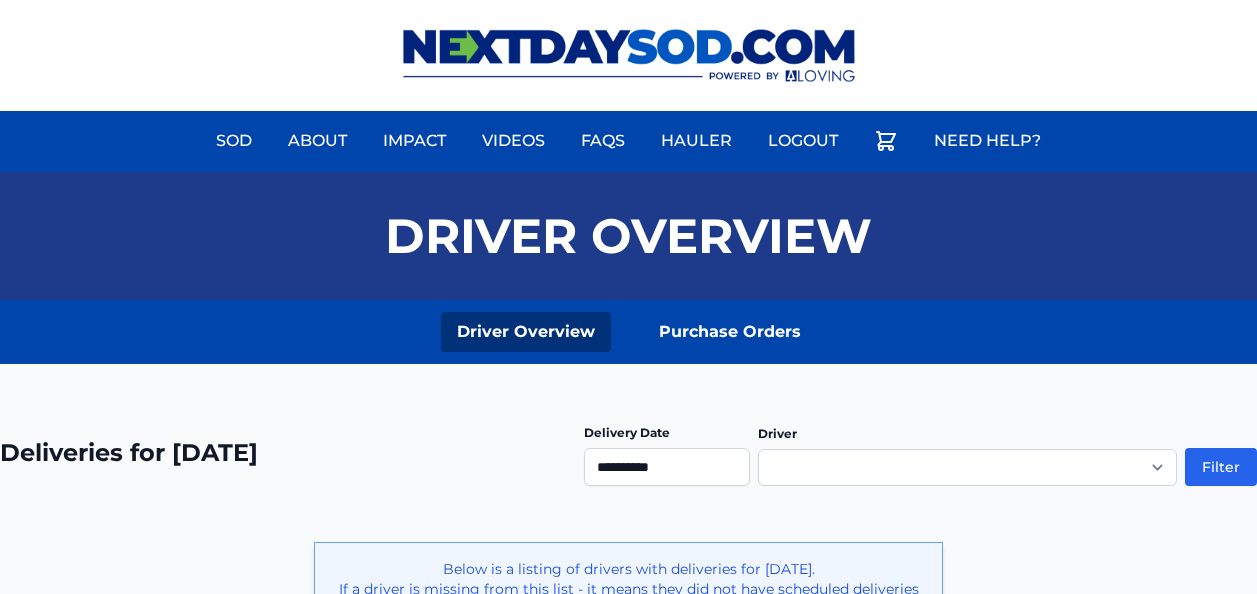 scroll, scrollTop: 0, scrollLeft: 0, axis: both 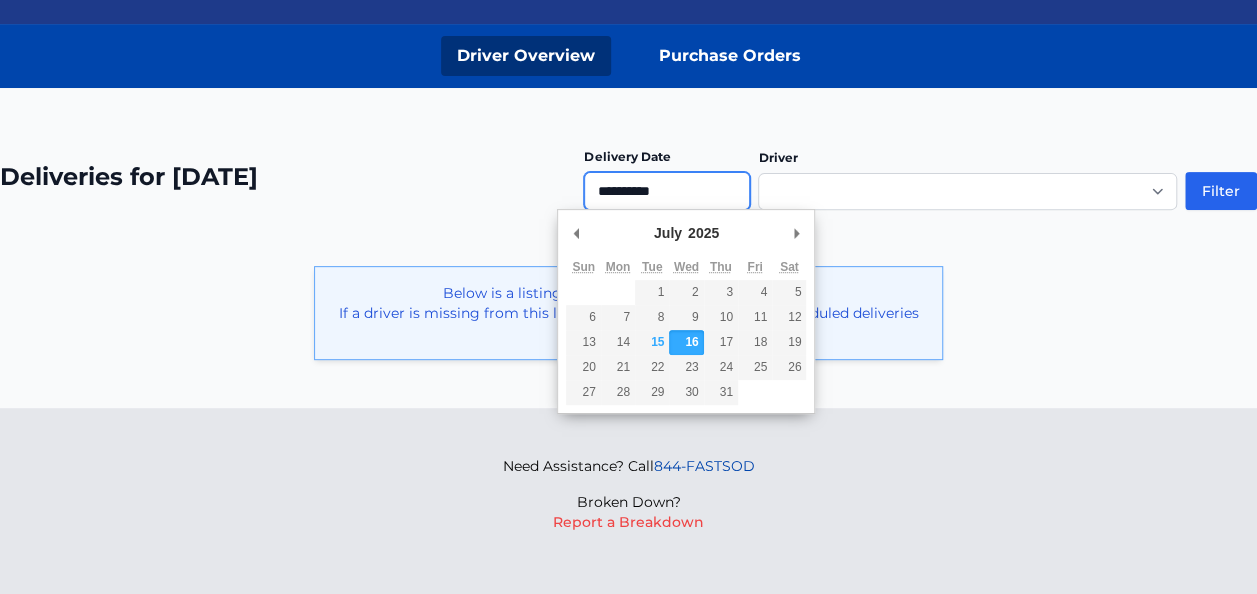 click on "**********" at bounding box center (667, 191) 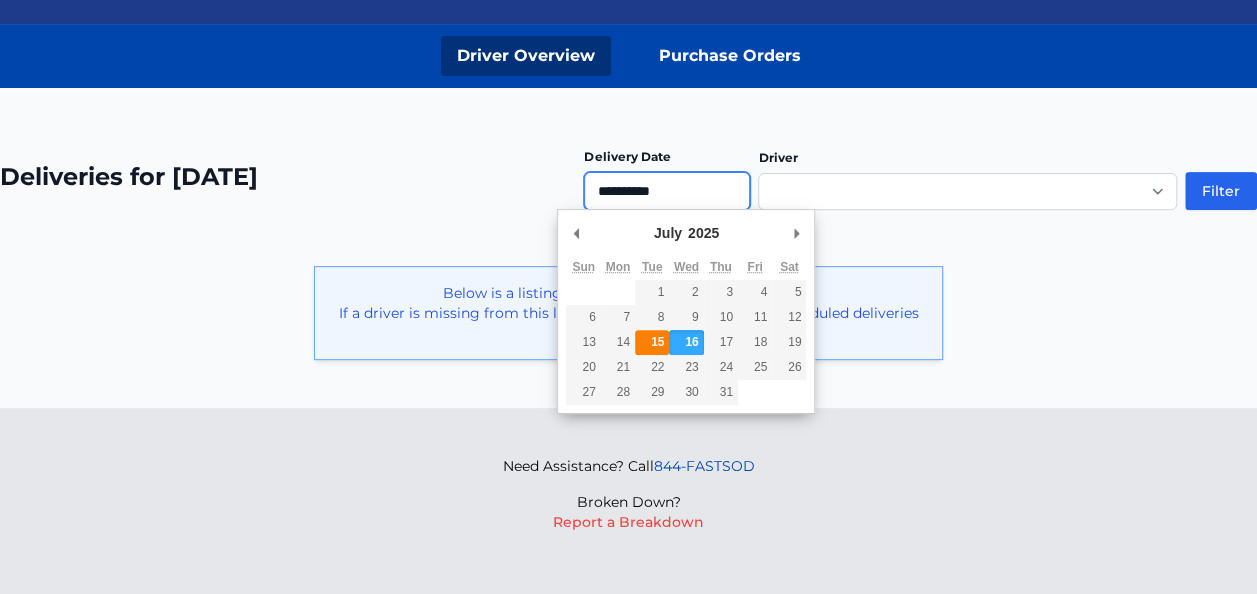 type on "**********" 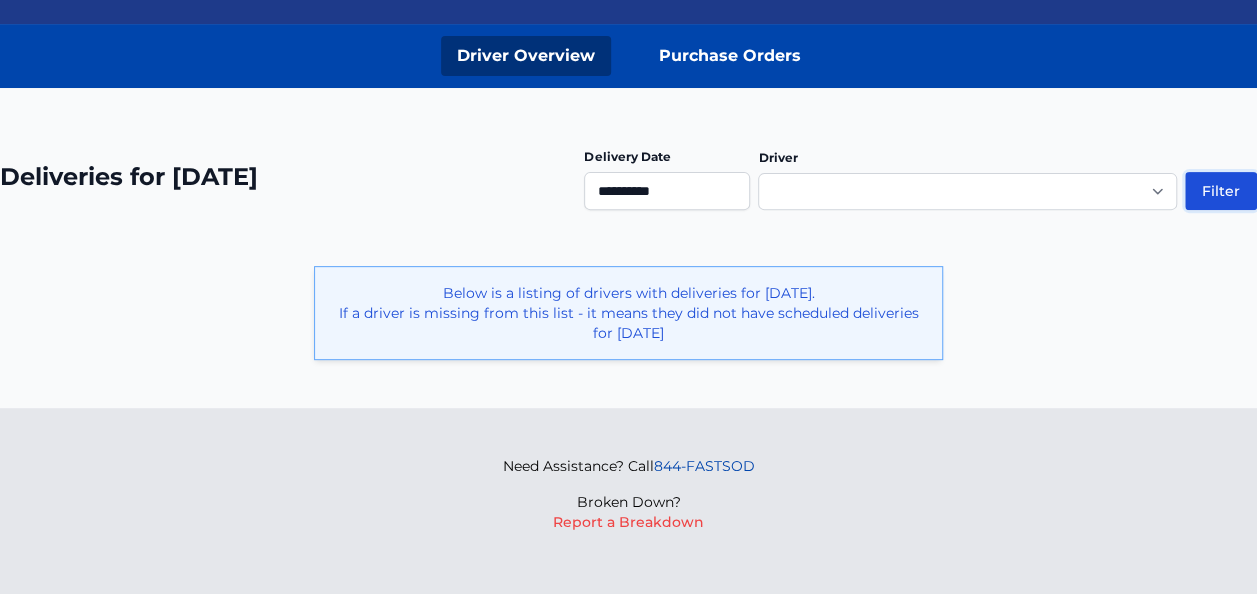 click on "Filter" at bounding box center (1221, 191) 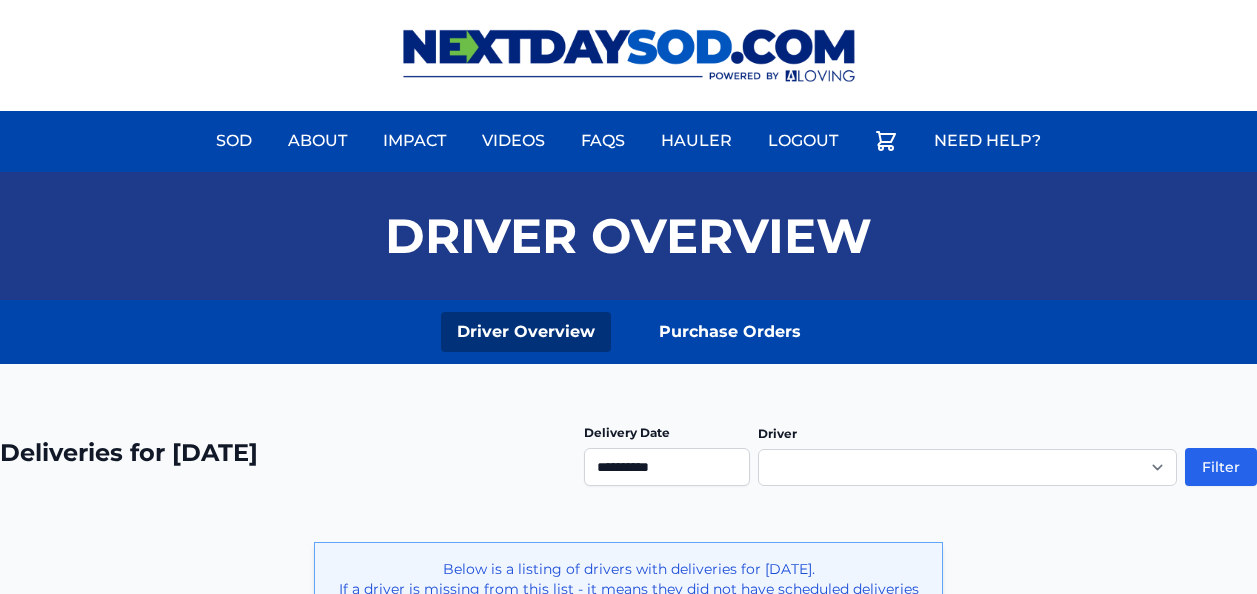 scroll, scrollTop: 0, scrollLeft: 0, axis: both 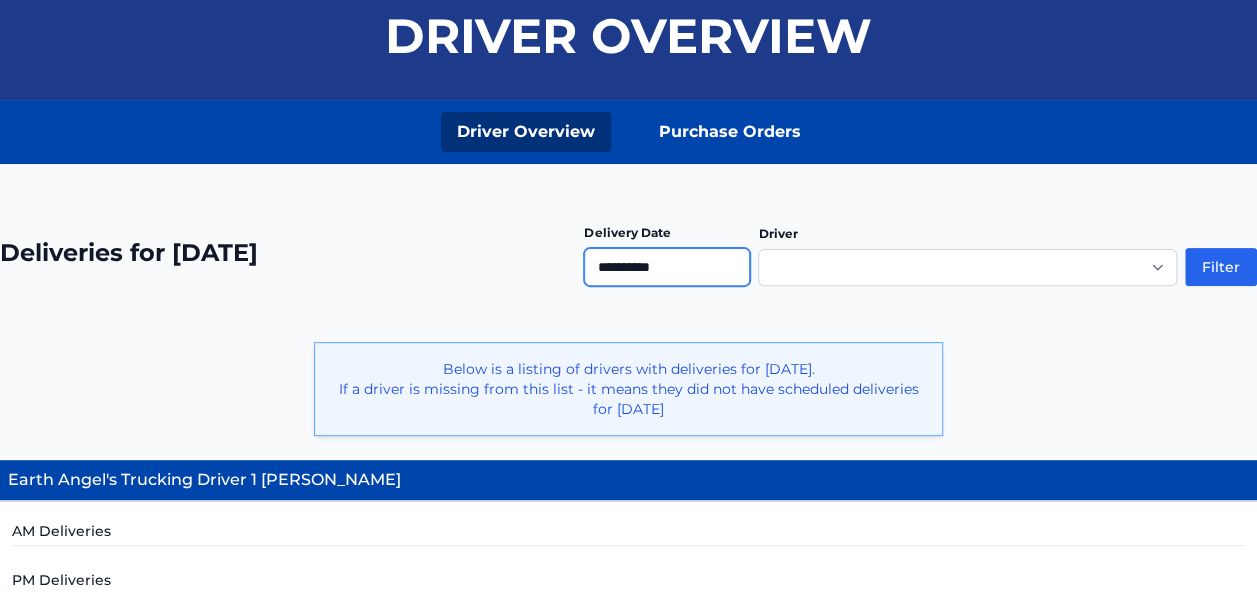 click on "**********" at bounding box center [667, 267] 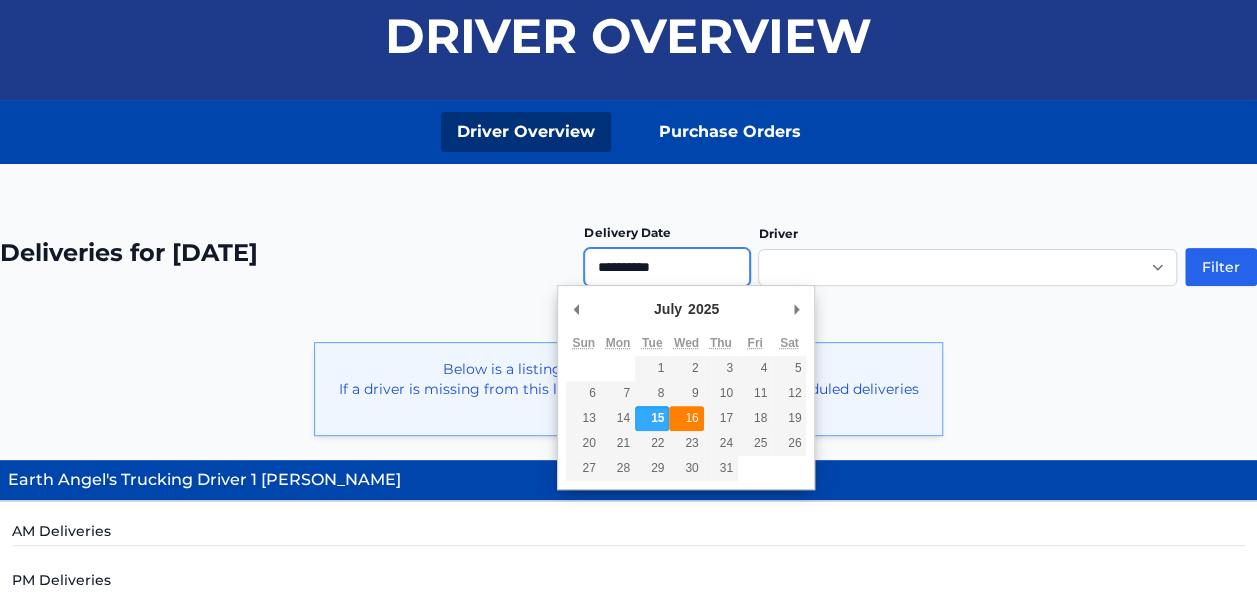 type on "**********" 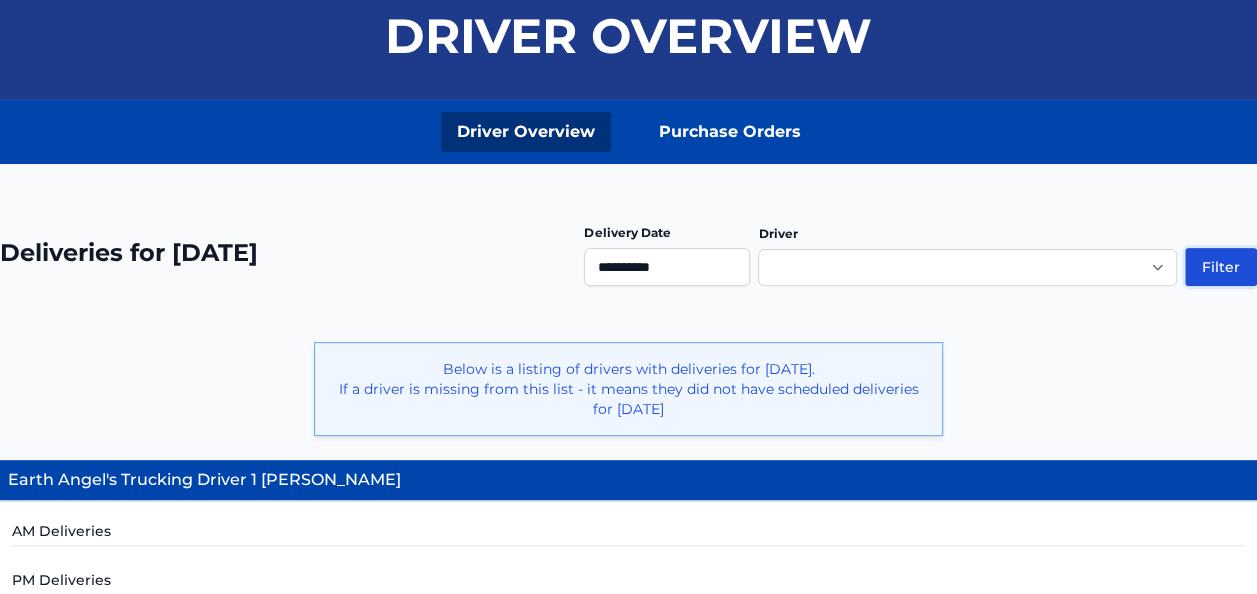 click on "Filter" at bounding box center [1221, 267] 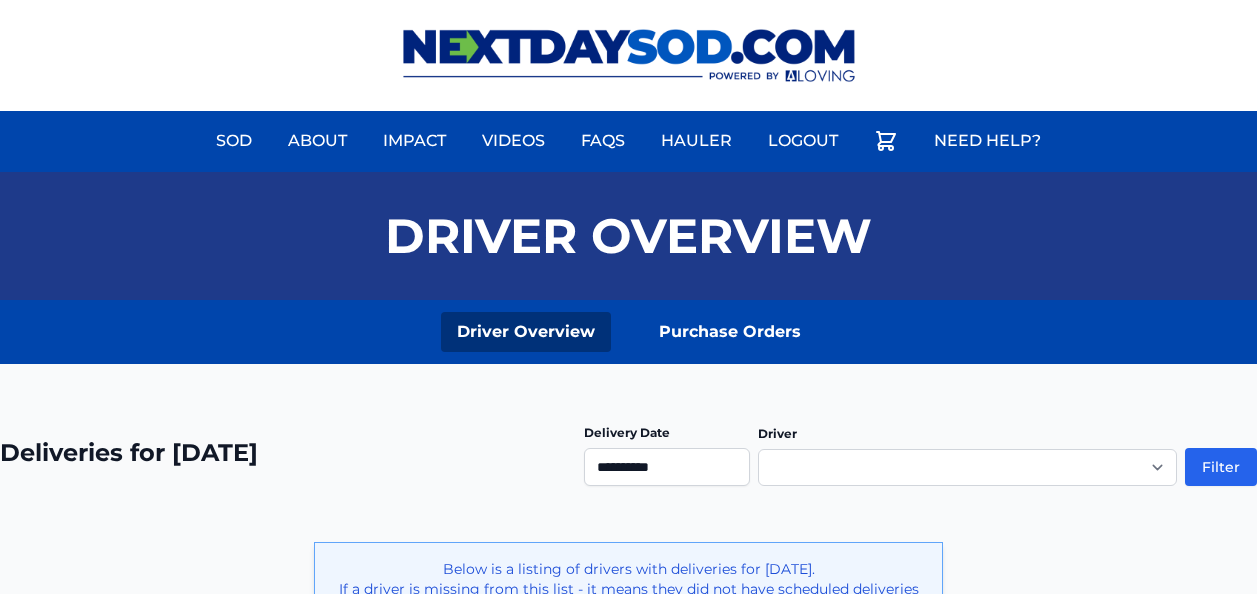 scroll, scrollTop: 0, scrollLeft: 0, axis: both 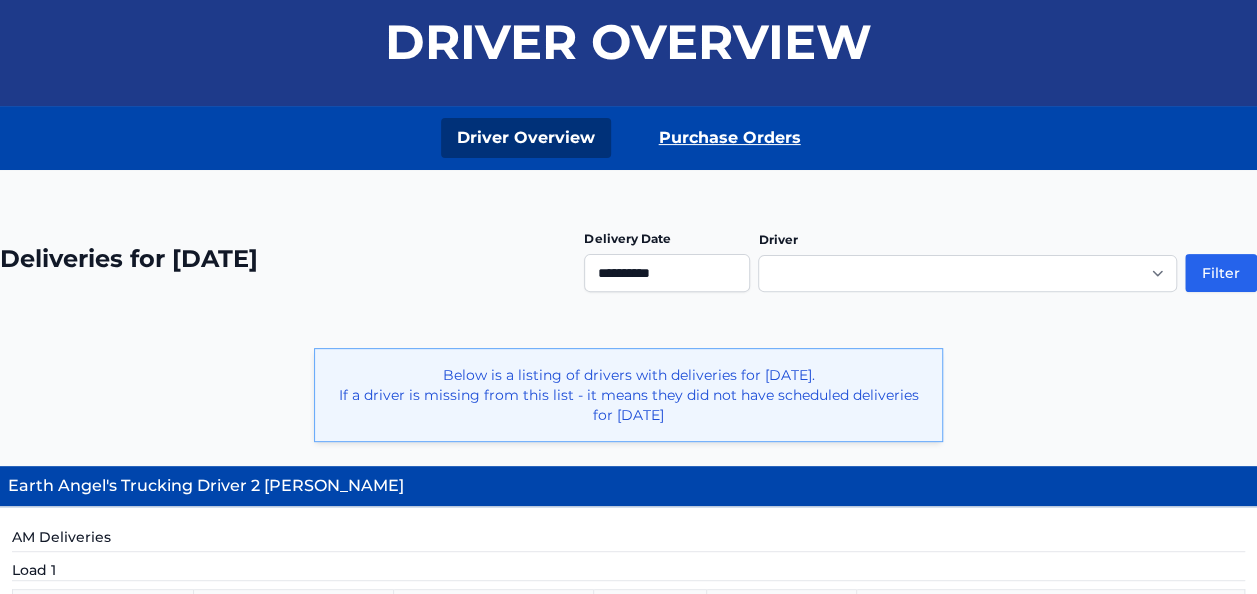 click on "Purchase Orders" at bounding box center [730, 138] 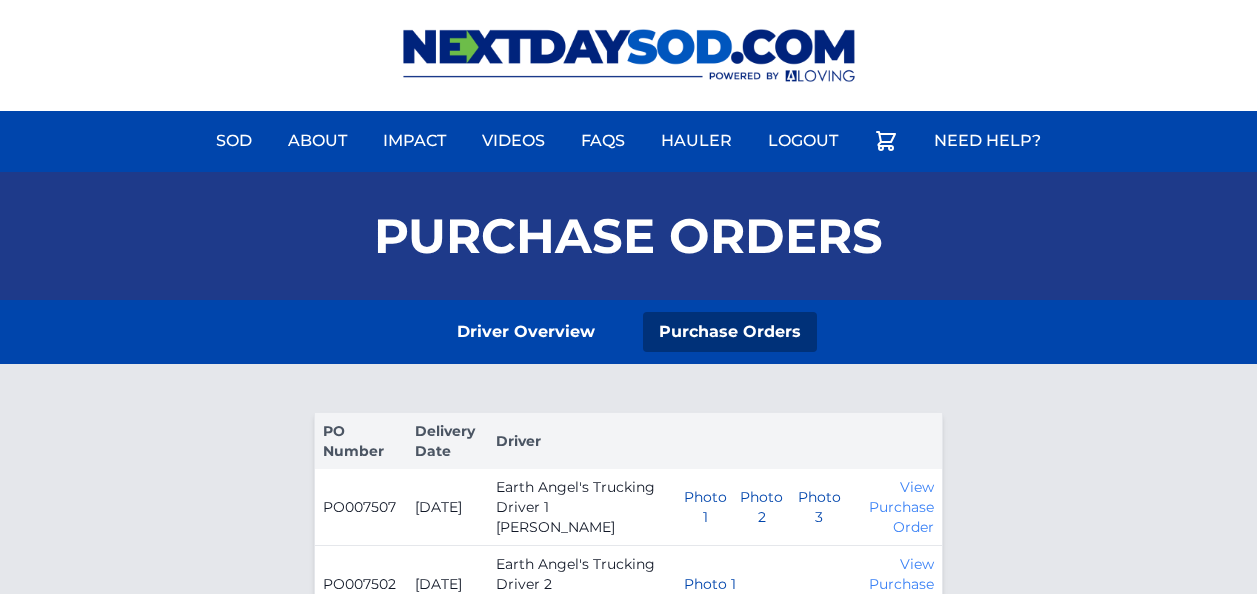 scroll, scrollTop: 0, scrollLeft: 0, axis: both 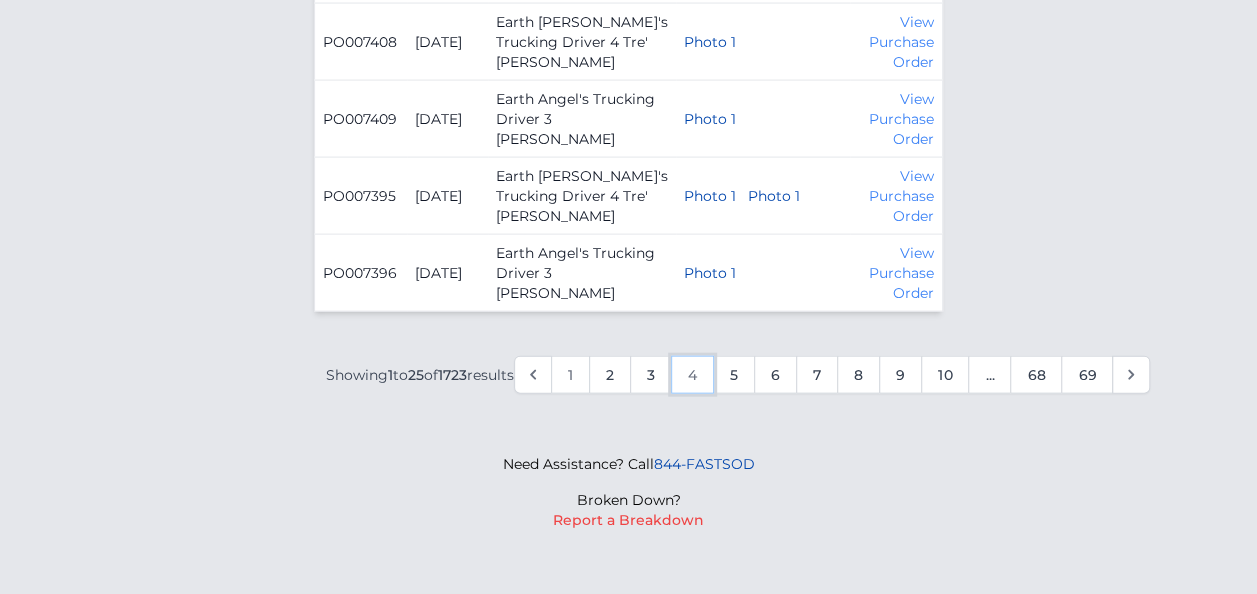click on "4" at bounding box center [692, 375] 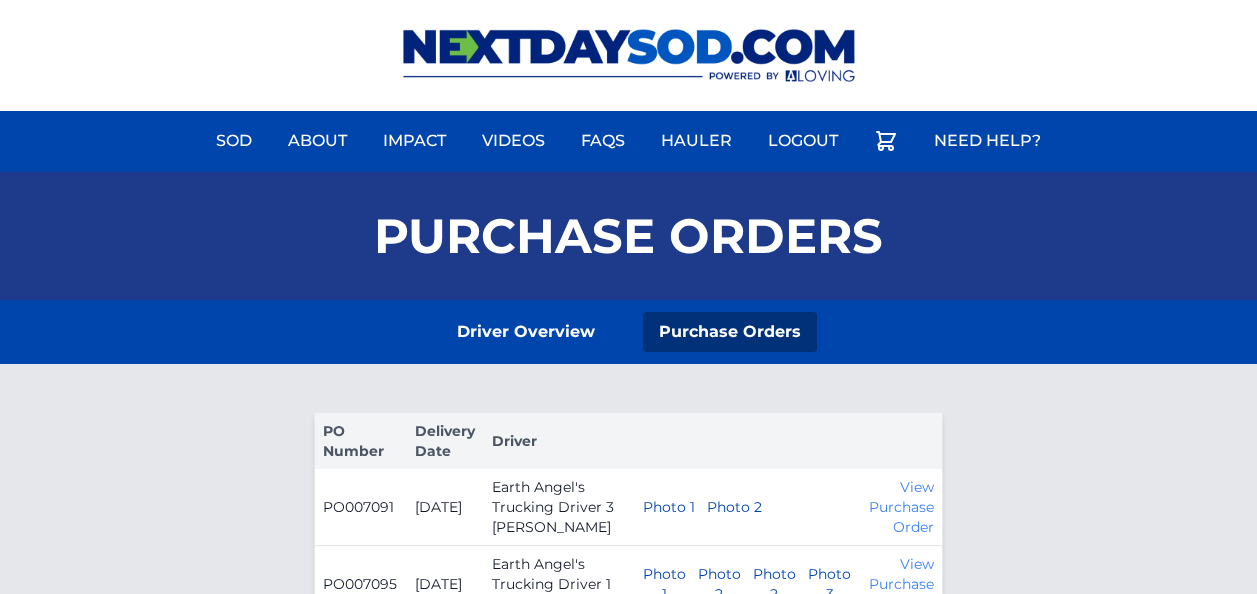 scroll, scrollTop: 0, scrollLeft: 0, axis: both 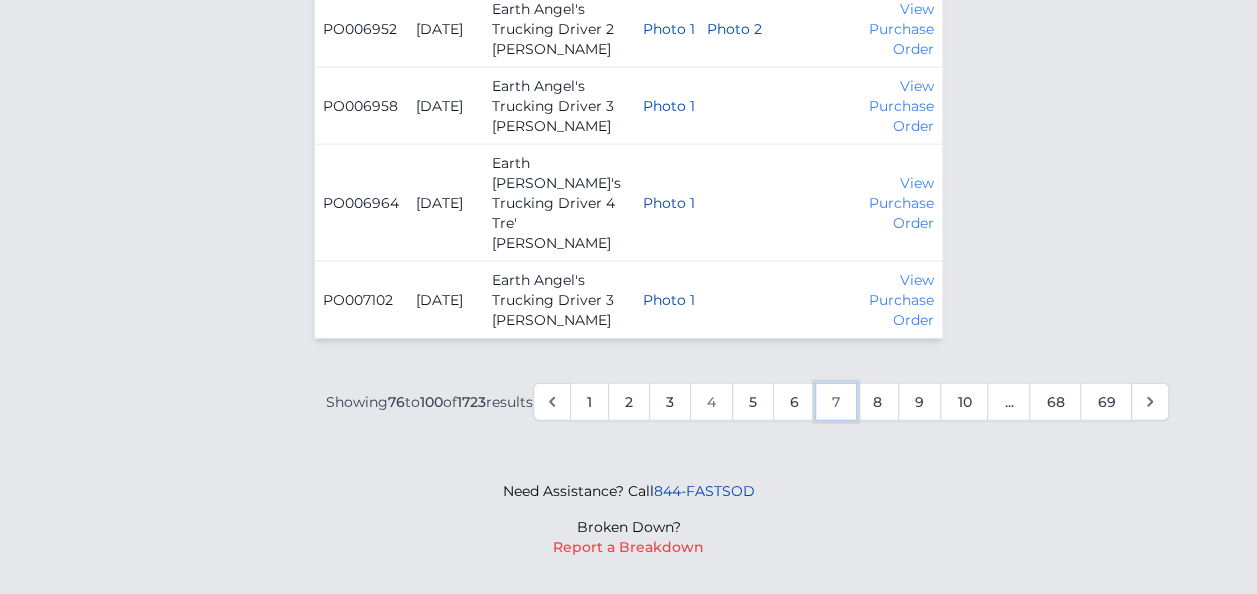 click on "7" at bounding box center [836, 402] 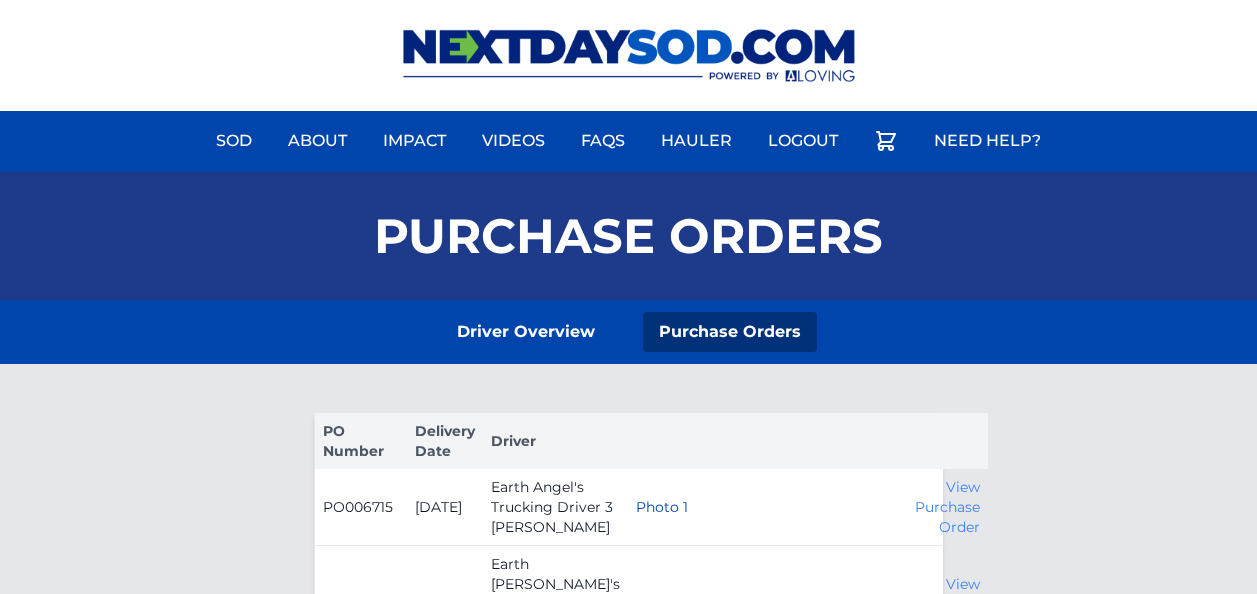 scroll, scrollTop: 0, scrollLeft: 0, axis: both 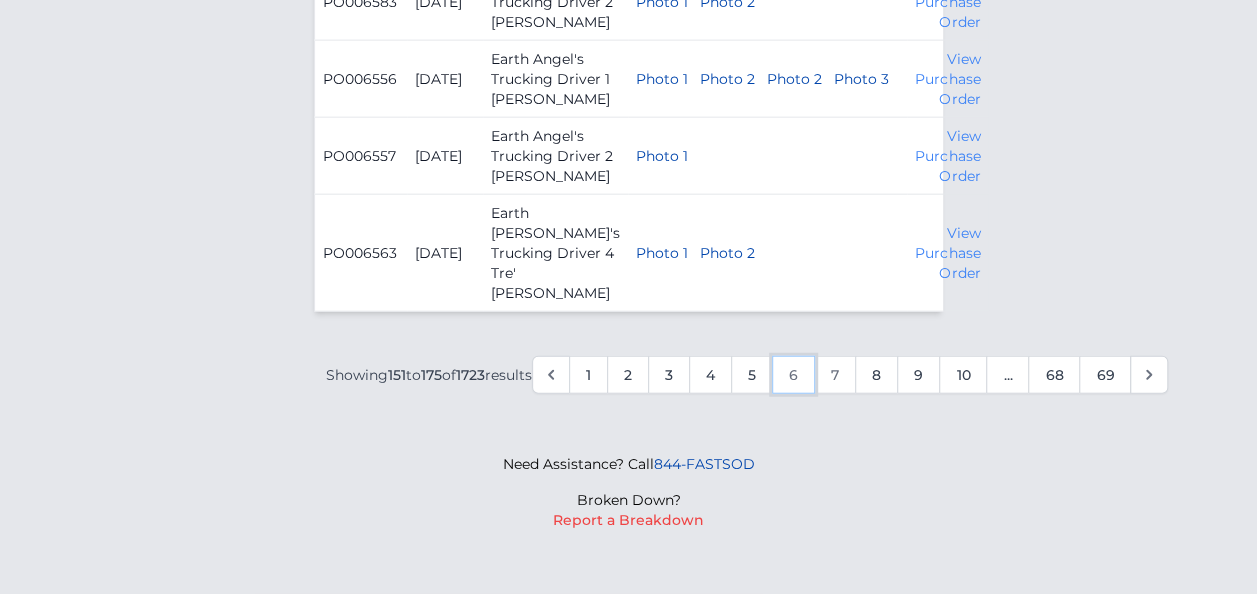 click on "6" at bounding box center (793, 375) 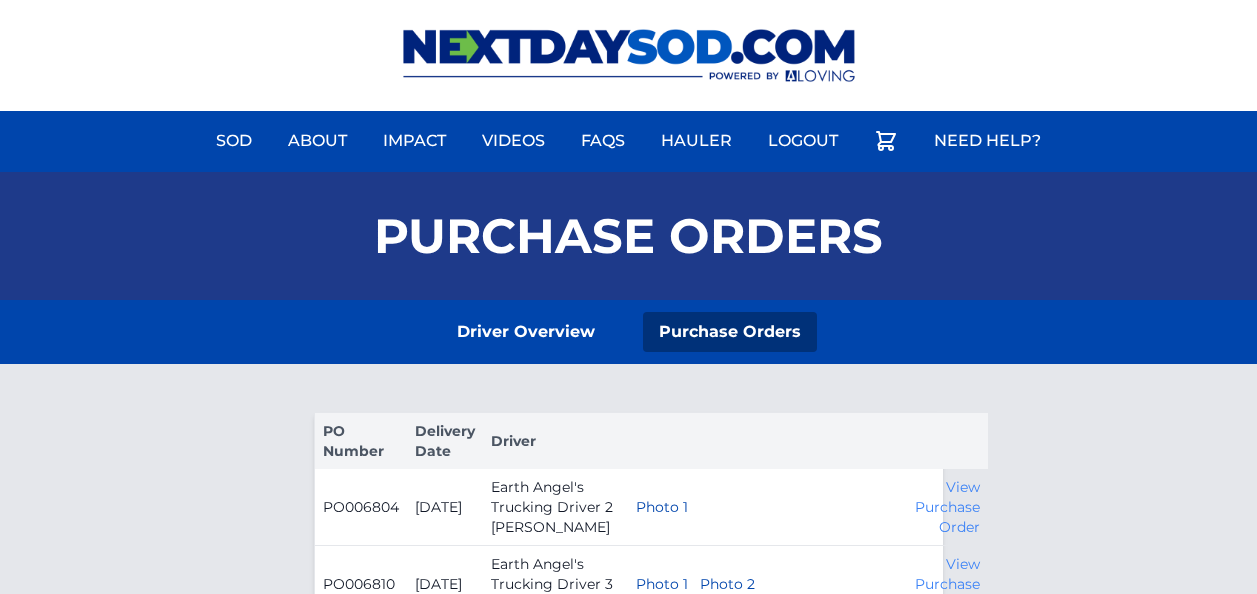 scroll, scrollTop: 0, scrollLeft: 0, axis: both 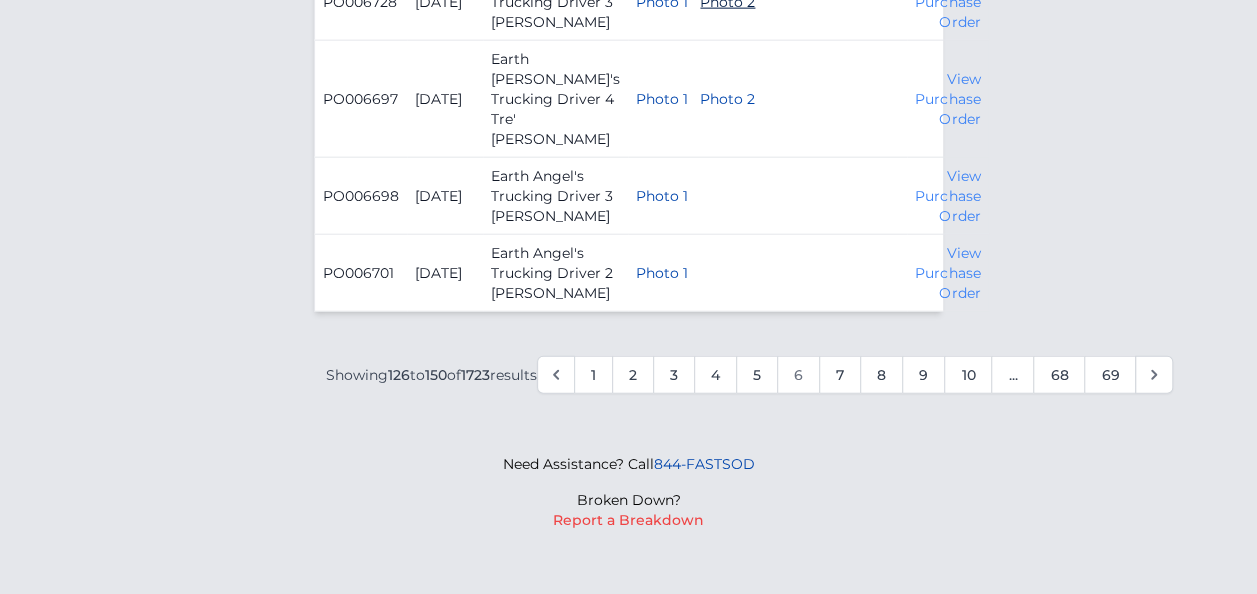 click on "Photo 2" at bounding box center (727, 2) 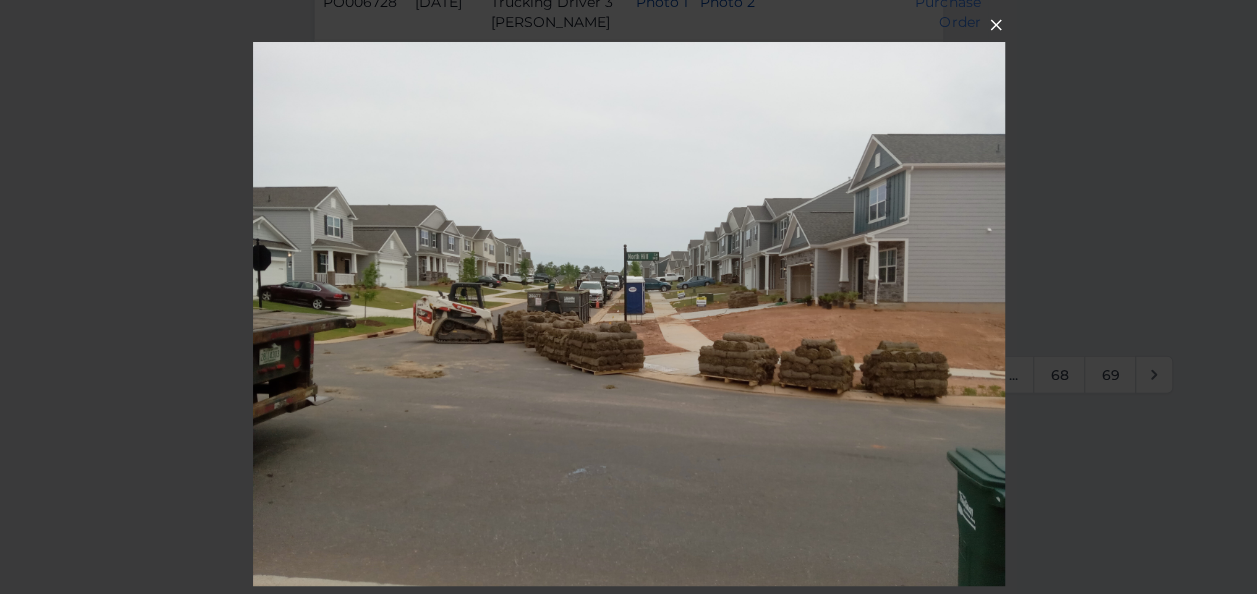 click 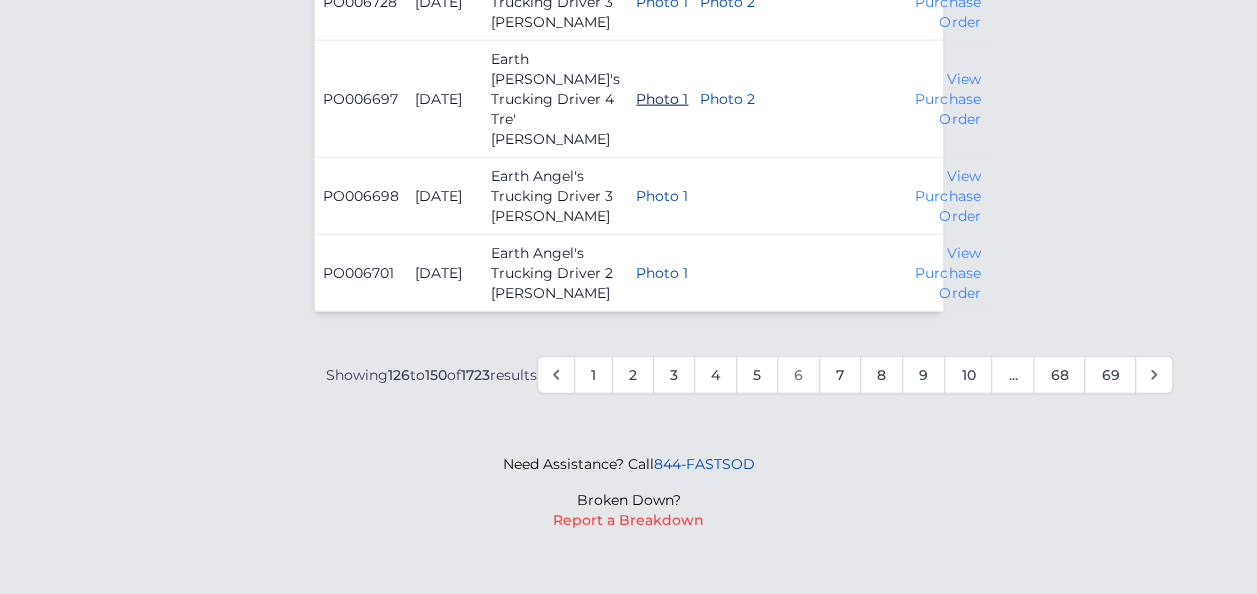 click on "Photo 1" at bounding box center (662, 99) 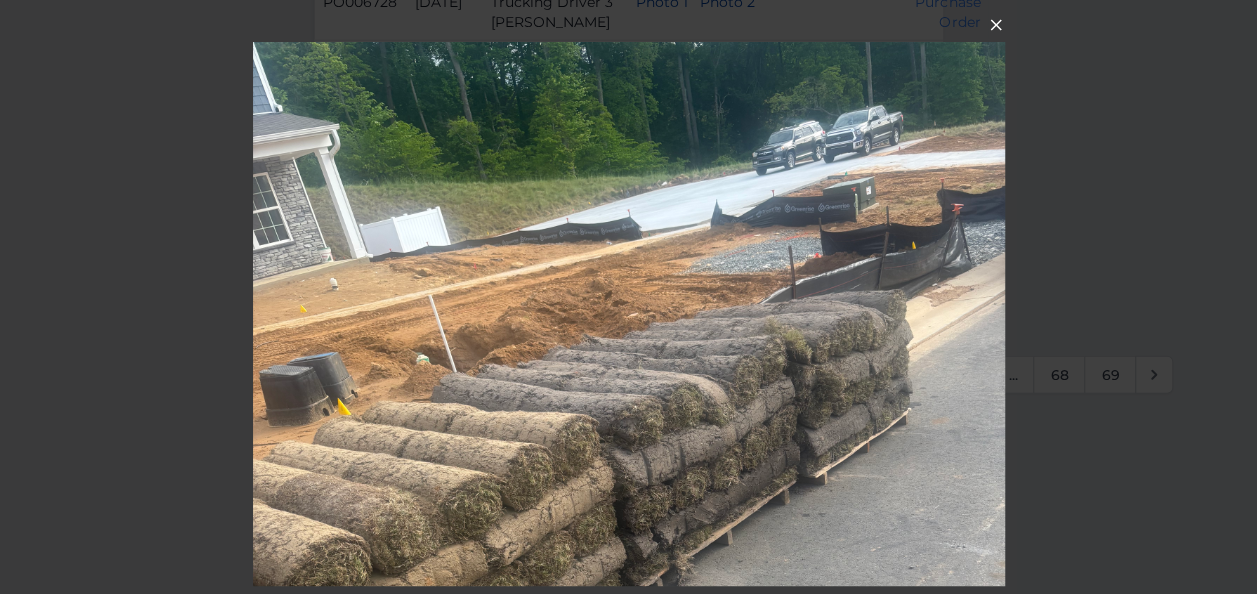 click 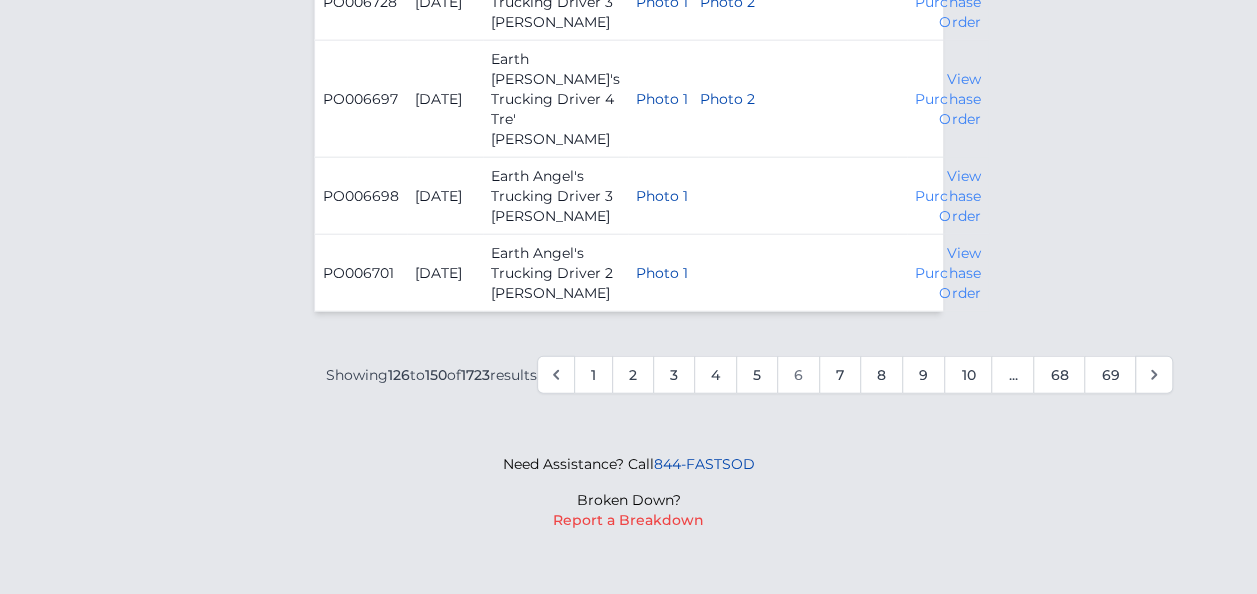 scroll, scrollTop: 2900, scrollLeft: 0, axis: vertical 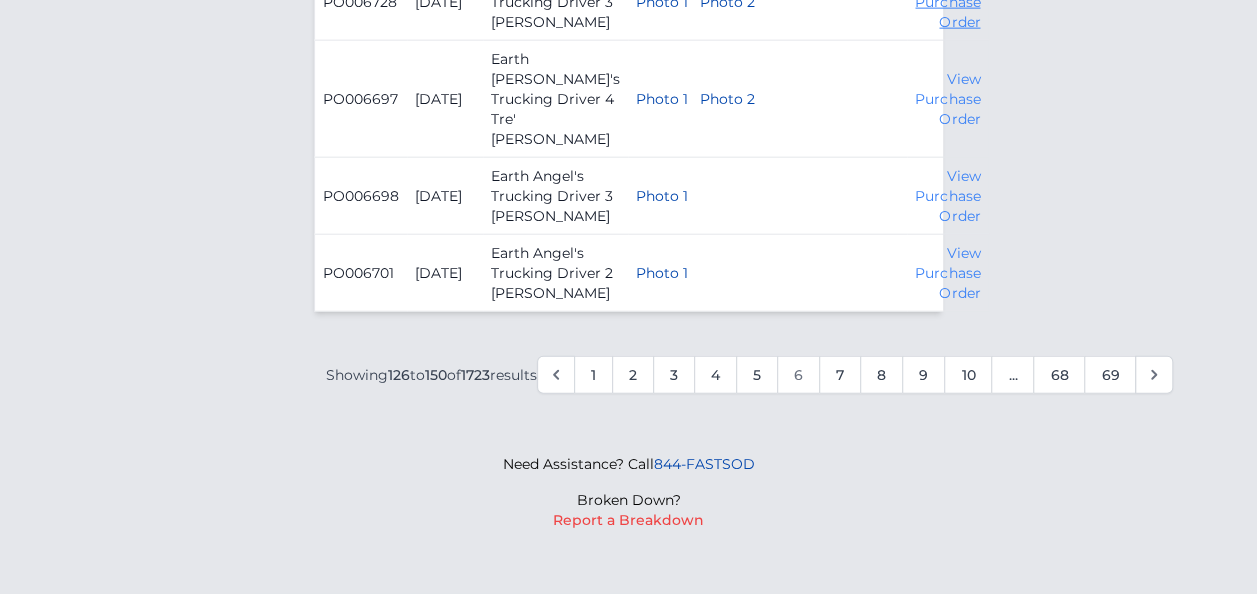 click on "View Purchase Order" at bounding box center [947, 2] 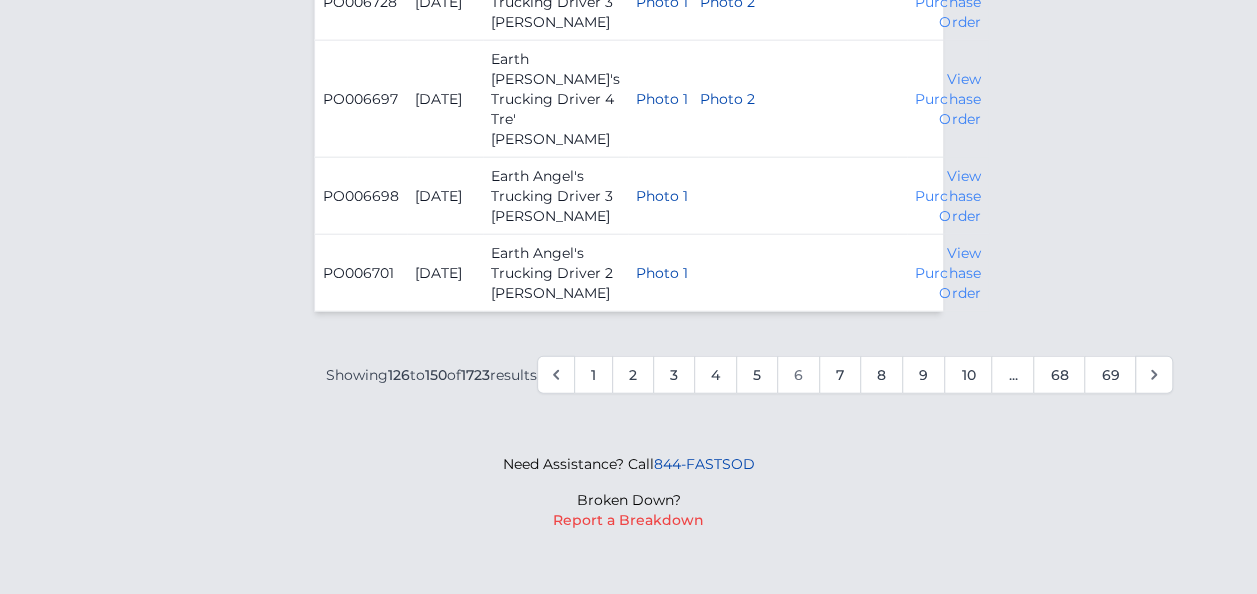 scroll, scrollTop: 3495, scrollLeft: 0, axis: vertical 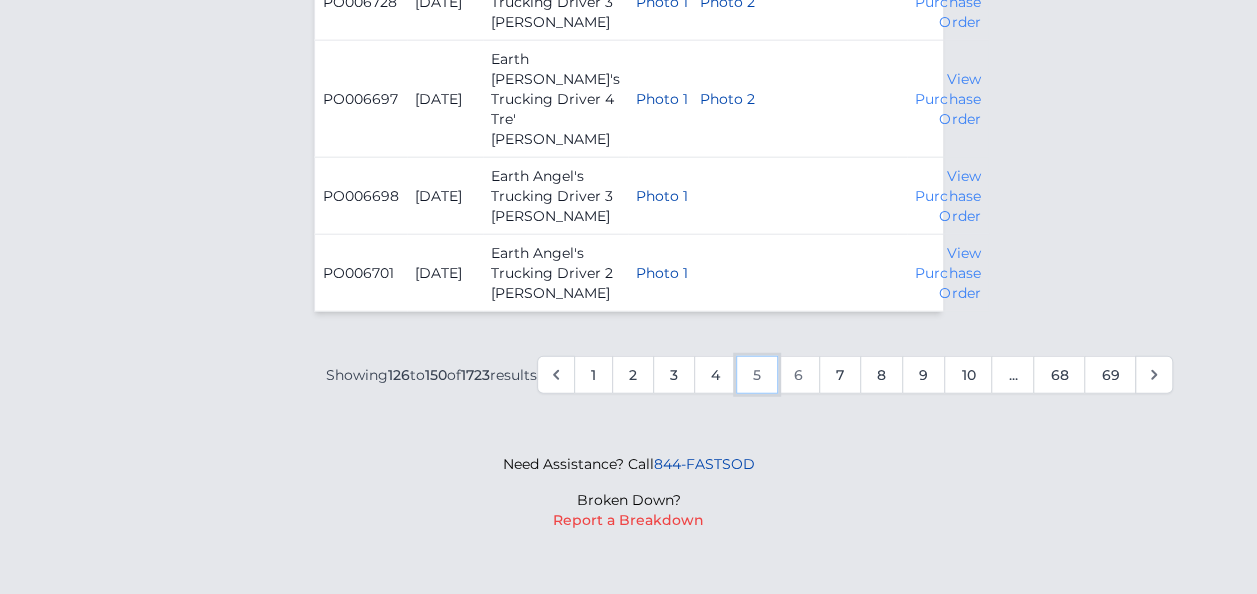 click on "5" at bounding box center [757, 375] 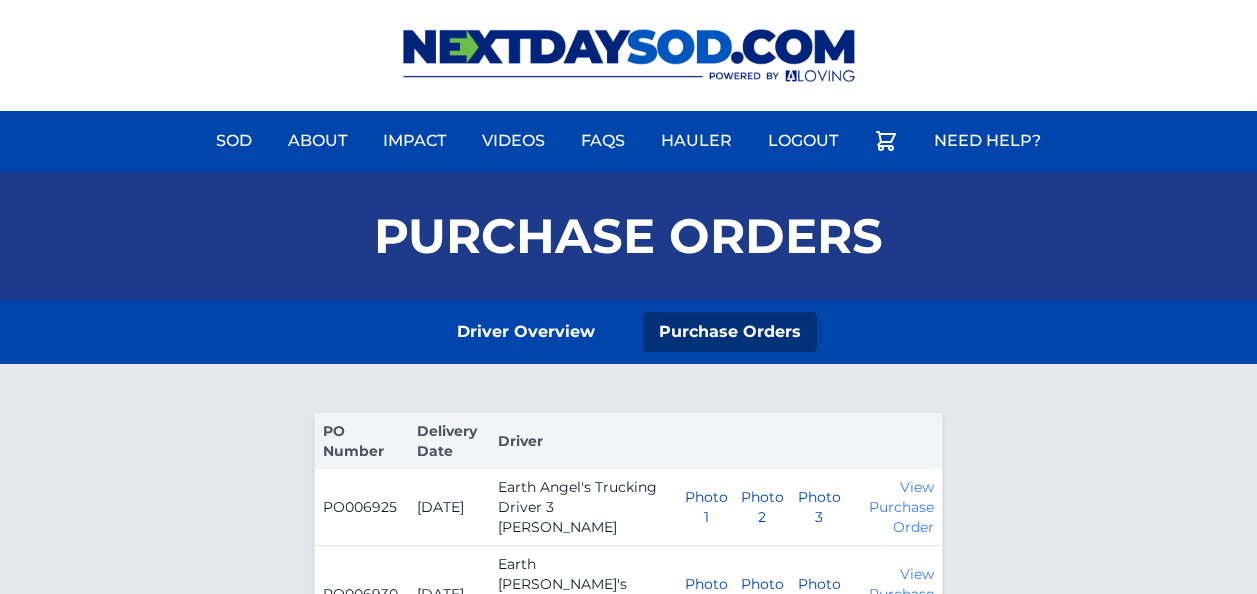 scroll, scrollTop: 0, scrollLeft: 0, axis: both 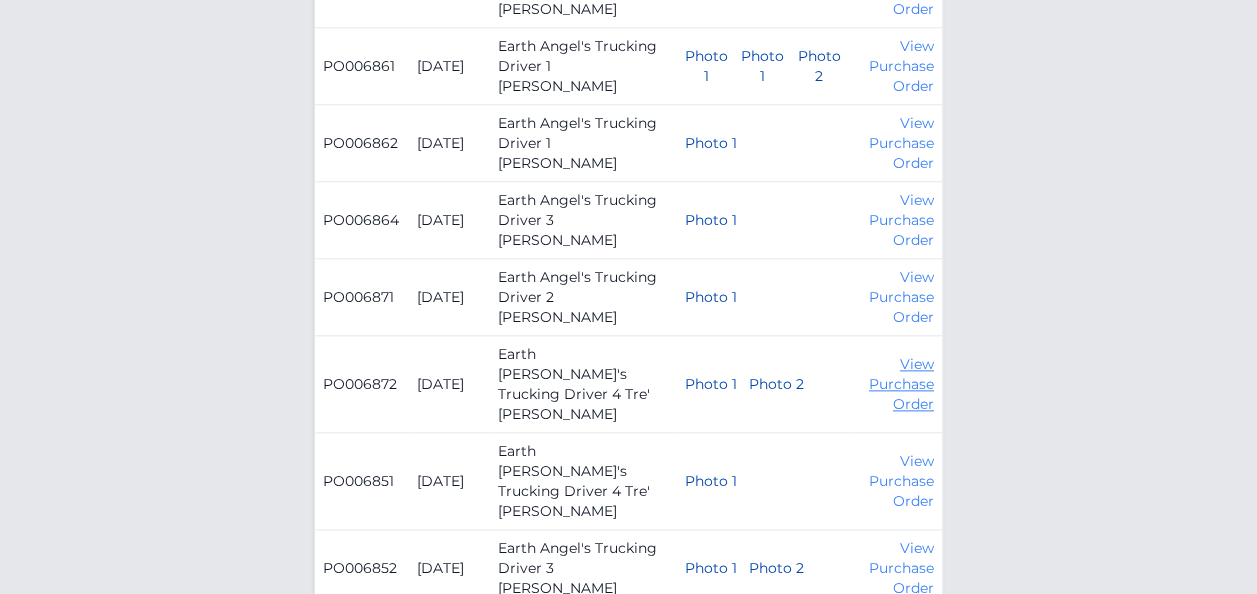 click on "View Purchase Order" at bounding box center (901, 384) 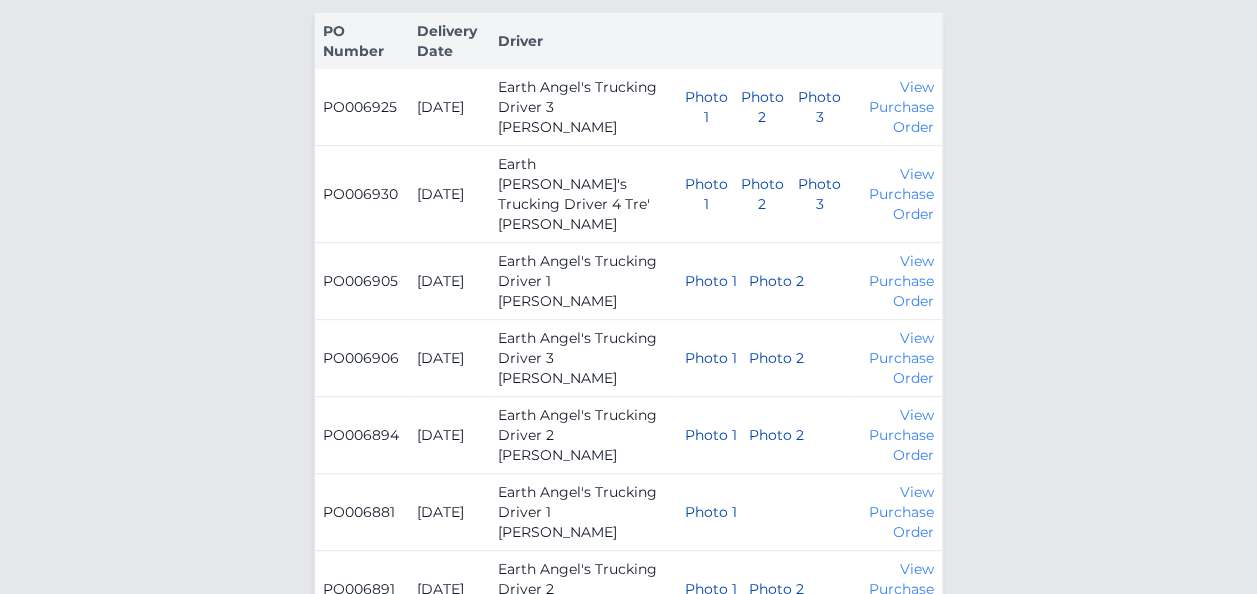 scroll, scrollTop: 0, scrollLeft: 0, axis: both 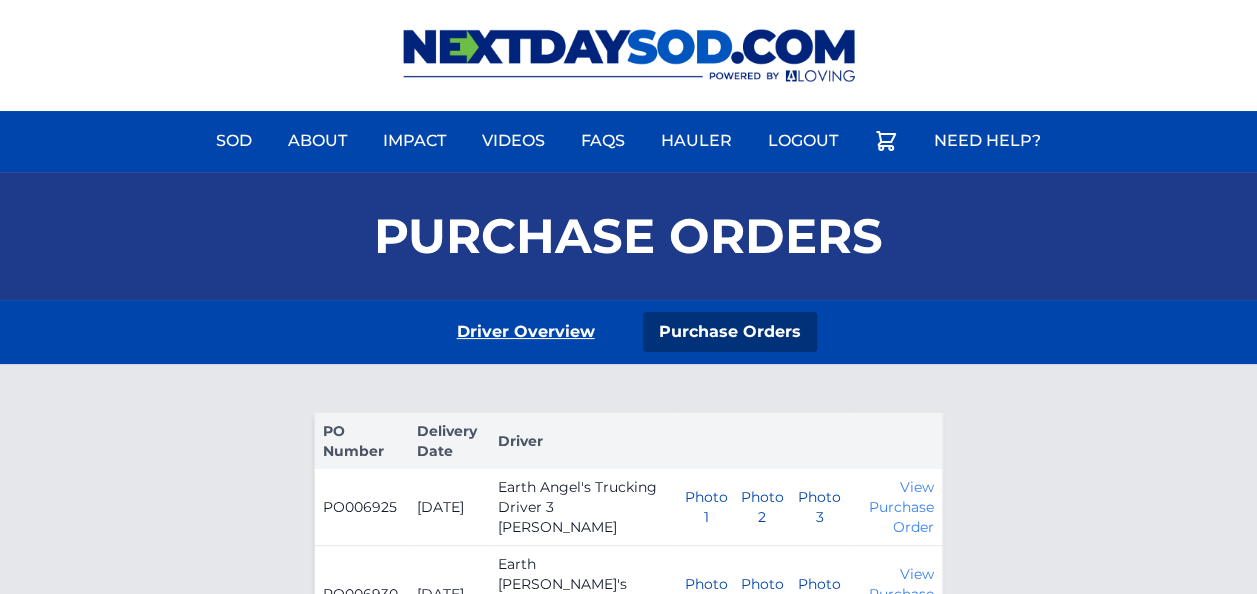 click on "Driver Overview" at bounding box center [526, 332] 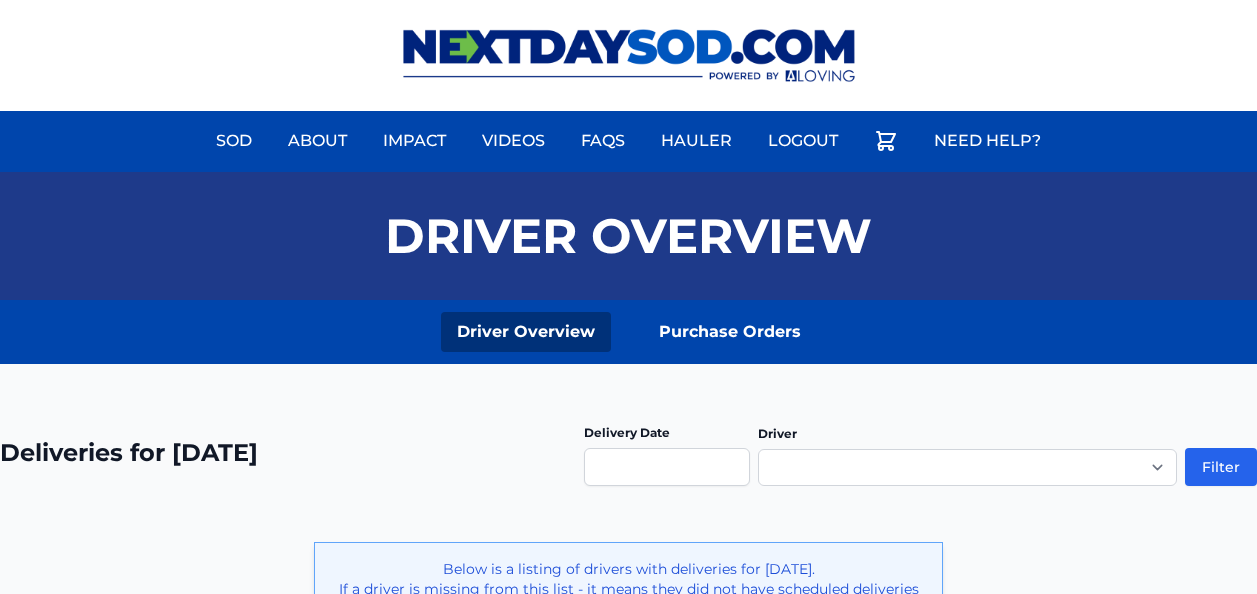 scroll, scrollTop: 0, scrollLeft: 0, axis: both 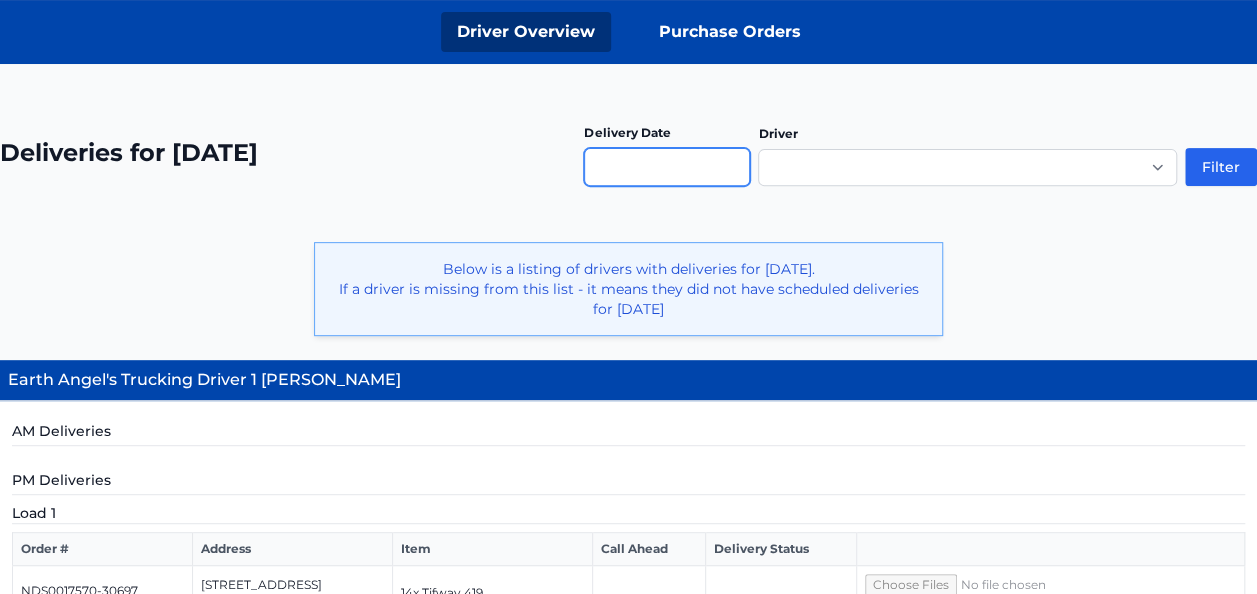 click at bounding box center [667, 167] 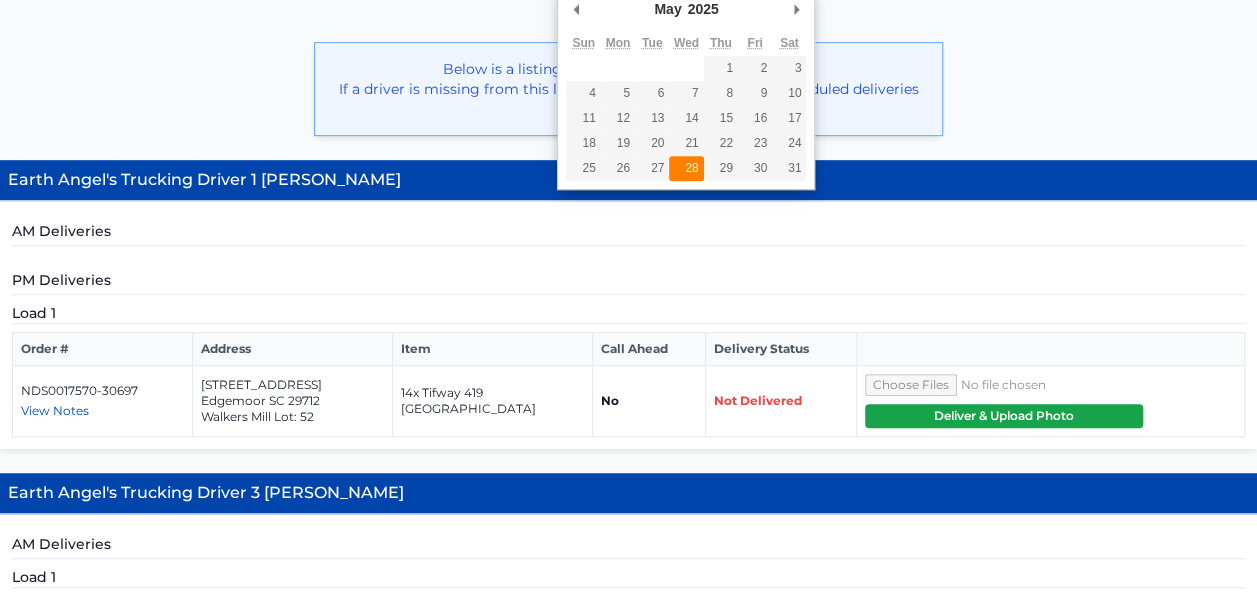 scroll, scrollTop: 400, scrollLeft: 0, axis: vertical 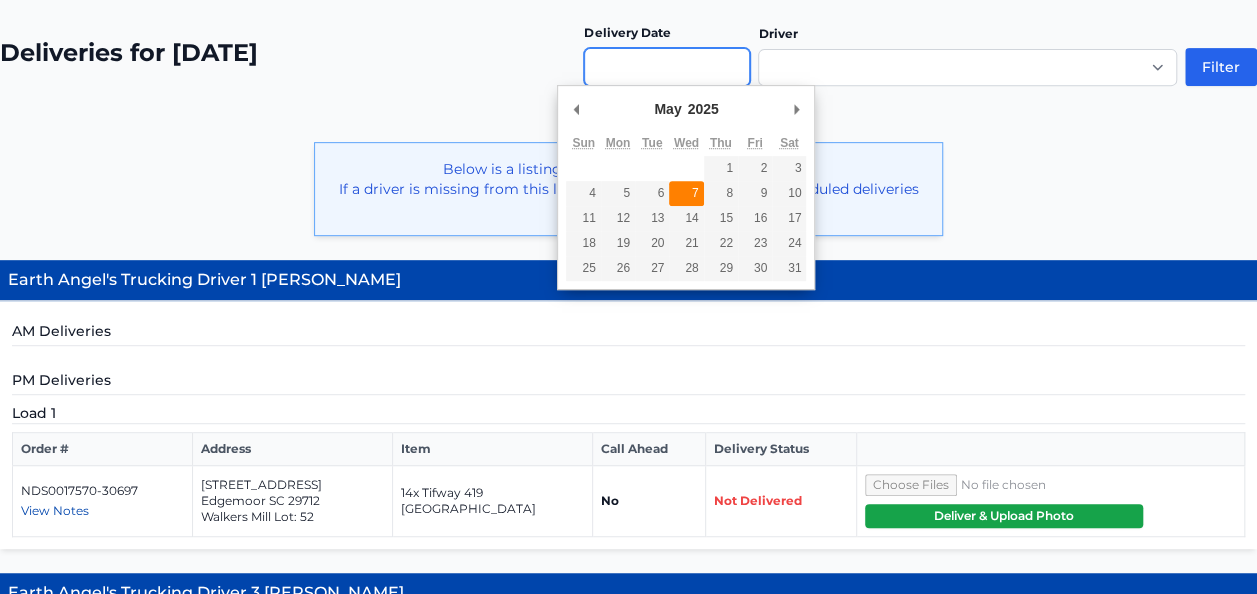 type on "**********" 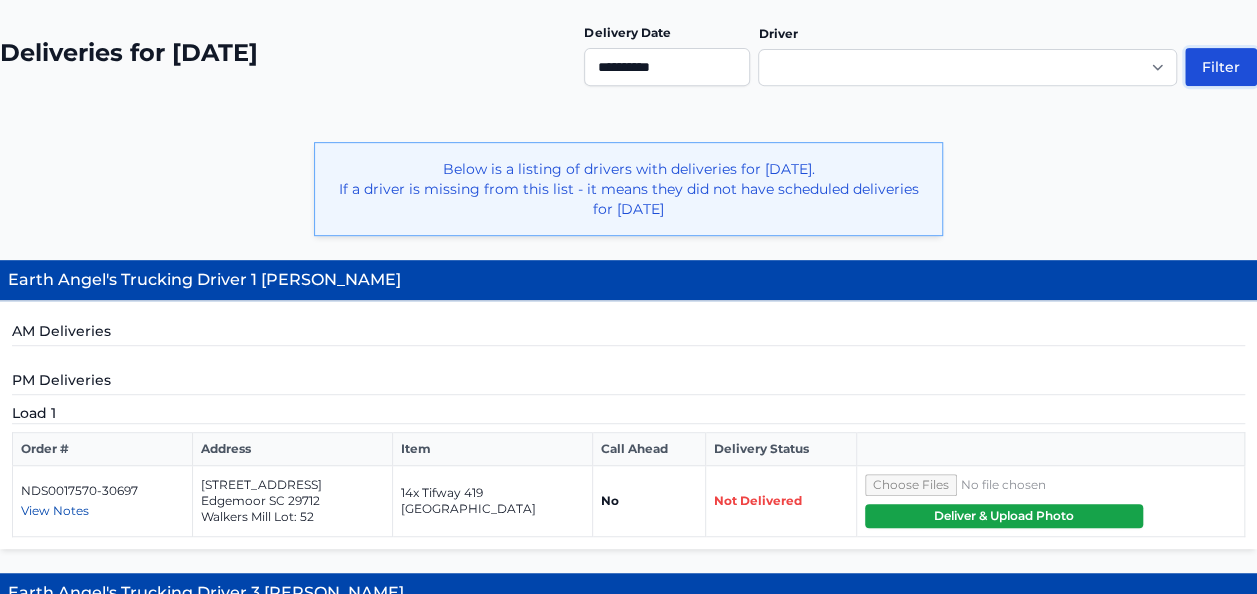 click on "Filter" at bounding box center (1221, 67) 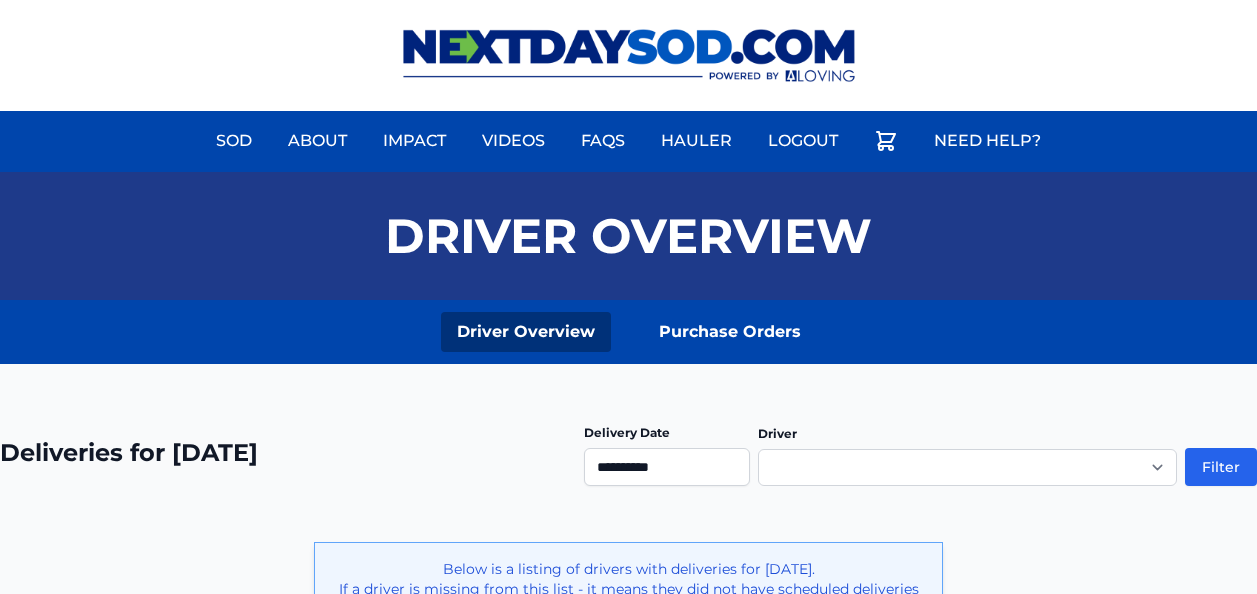 scroll, scrollTop: 0, scrollLeft: 0, axis: both 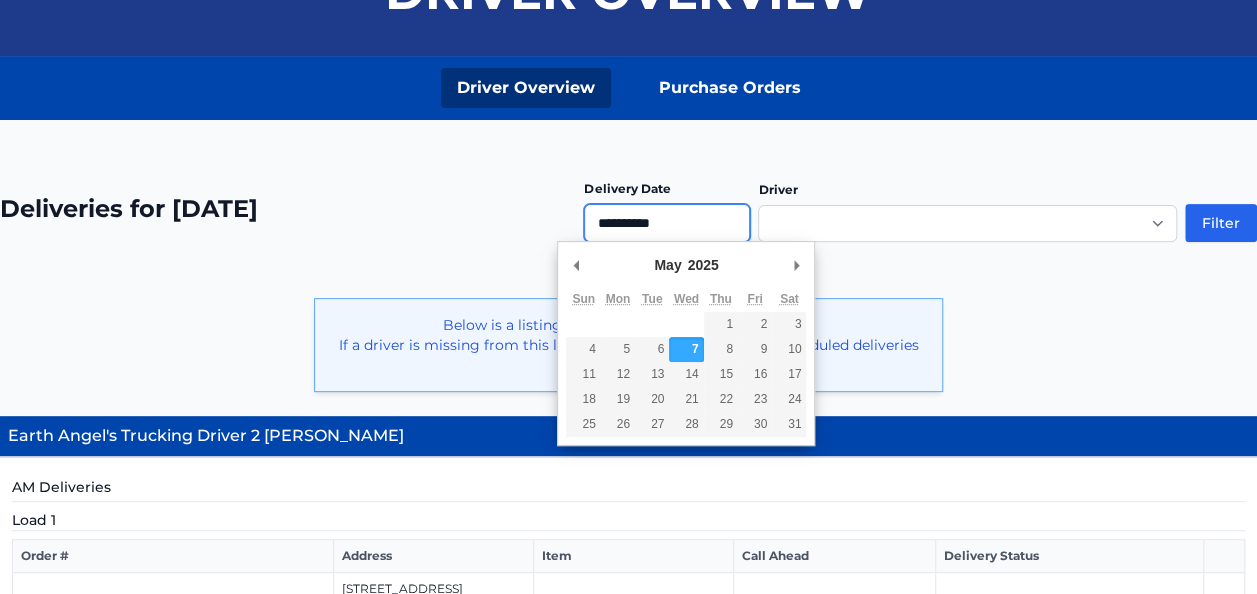 click on "**********" at bounding box center [667, 223] 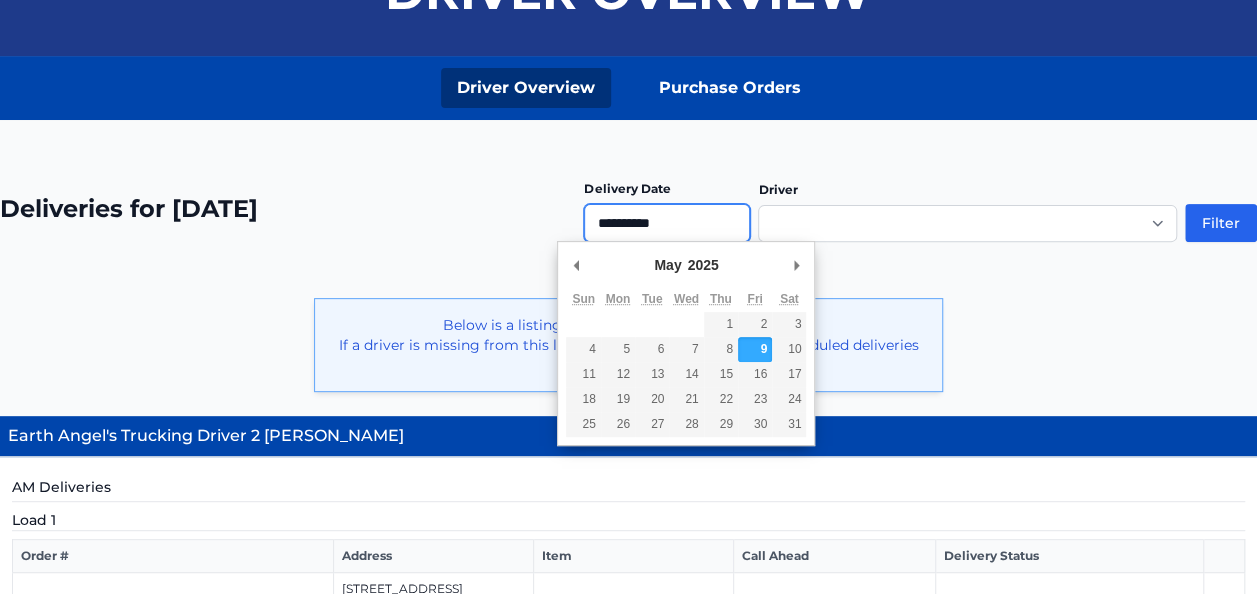 click on "**********" at bounding box center (667, 223) 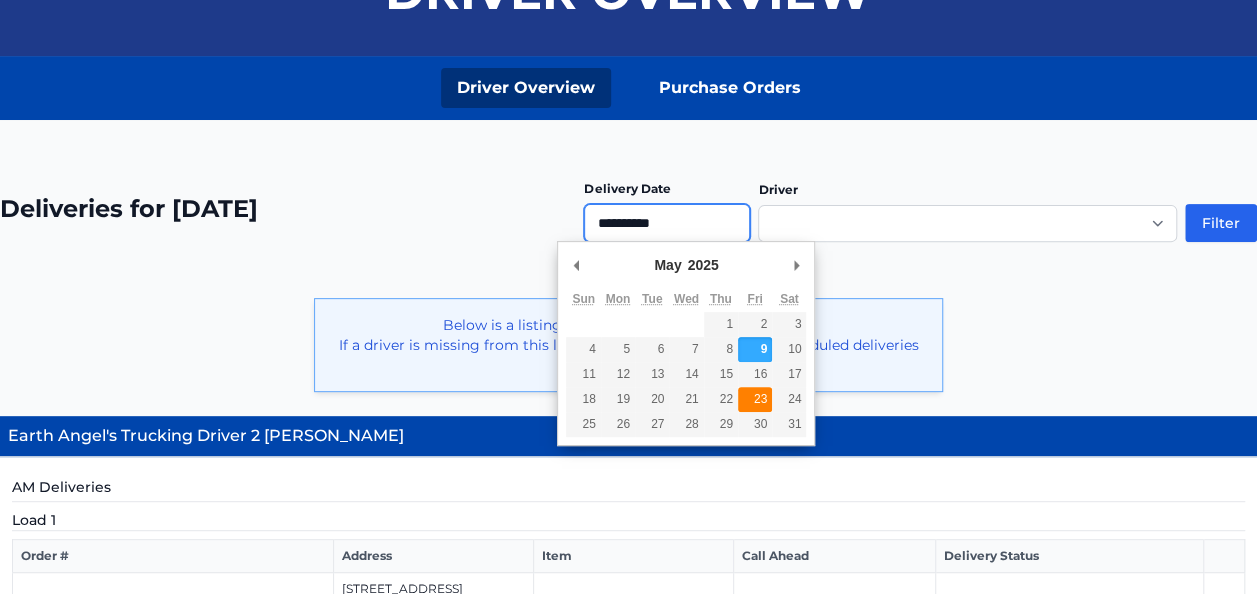 type on "**********" 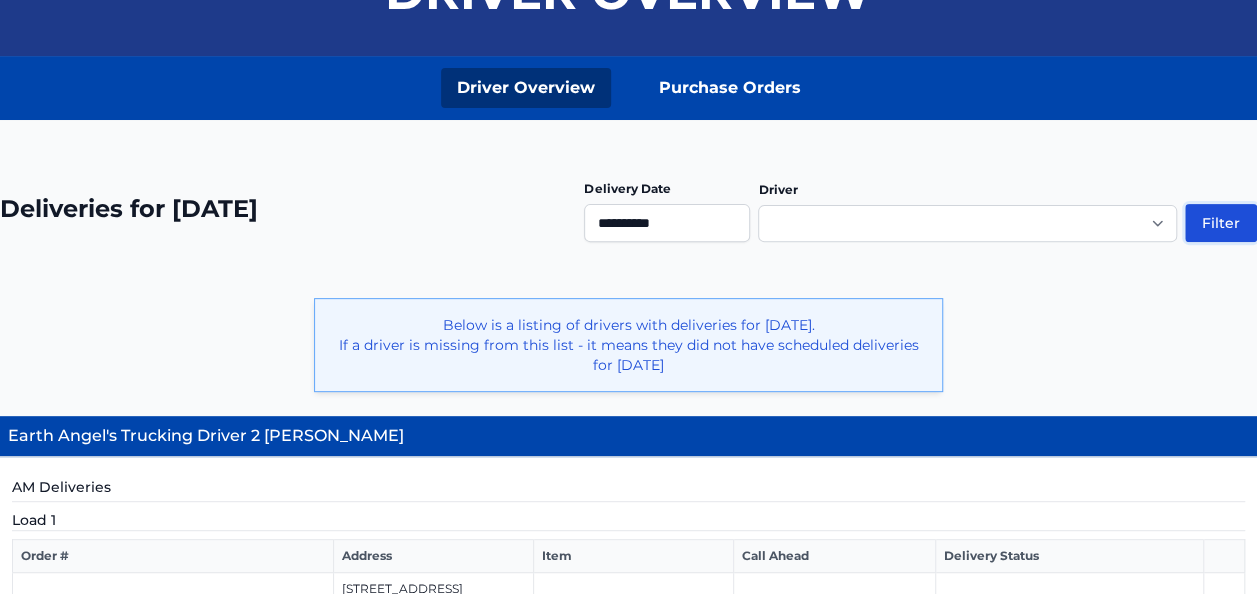 click on "Filter" at bounding box center (1221, 223) 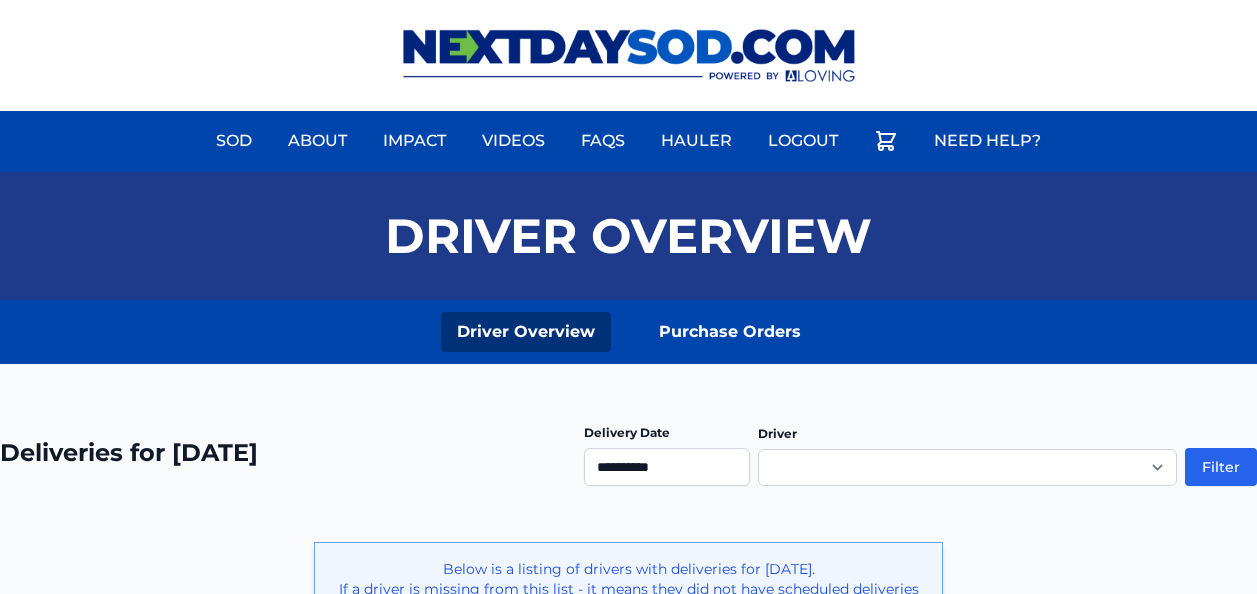 scroll, scrollTop: 0, scrollLeft: 0, axis: both 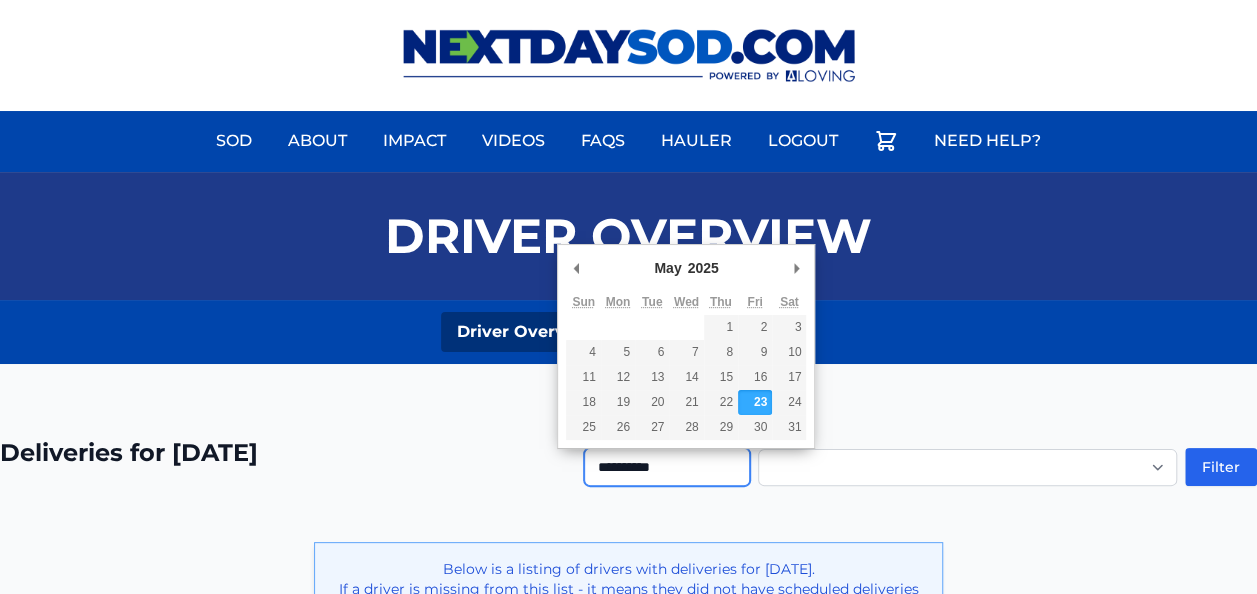 click on "**********" at bounding box center [667, 467] 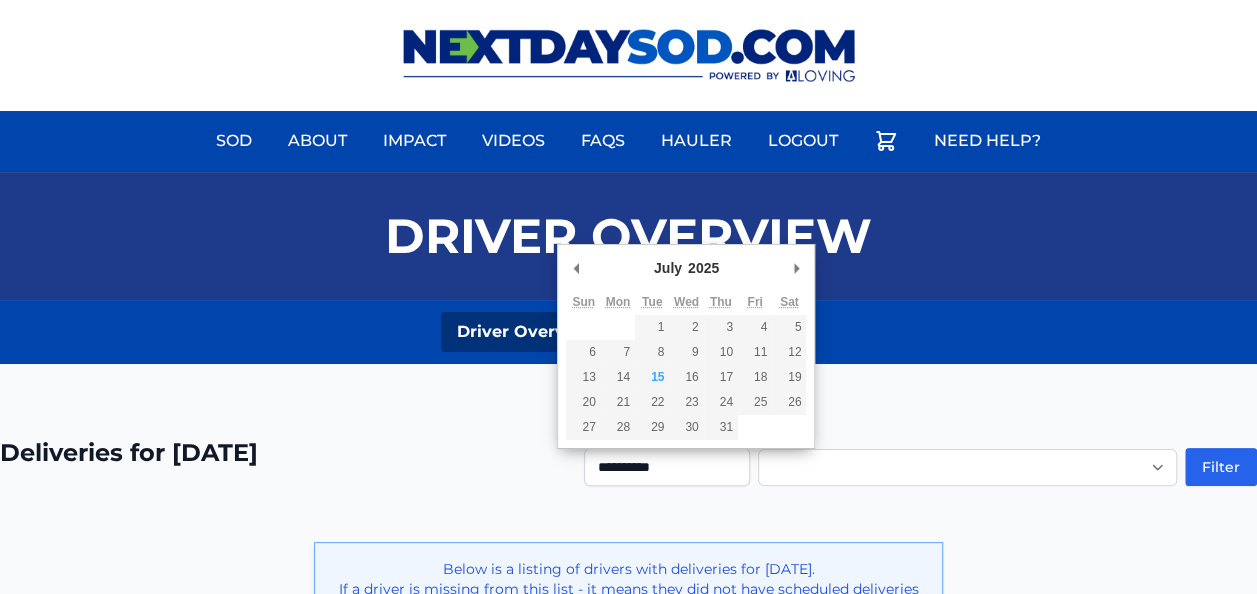 click on "Sod
About
Impact
Videos
FAQs
Need Help?
My Account" at bounding box center (628, 55) 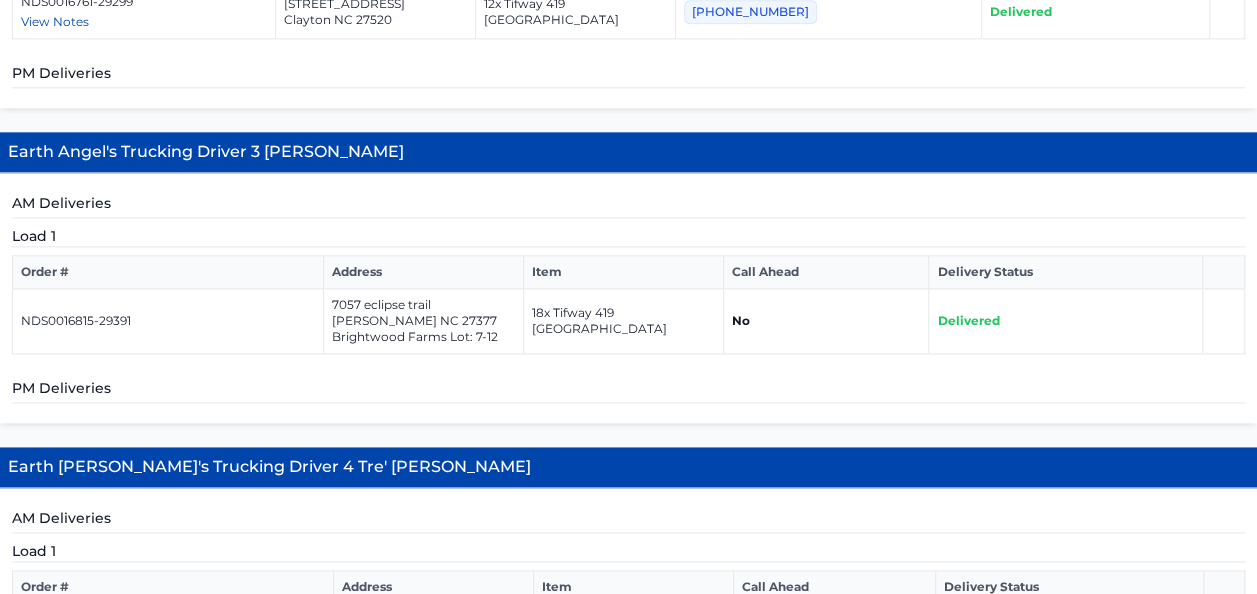 scroll, scrollTop: 872, scrollLeft: 0, axis: vertical 